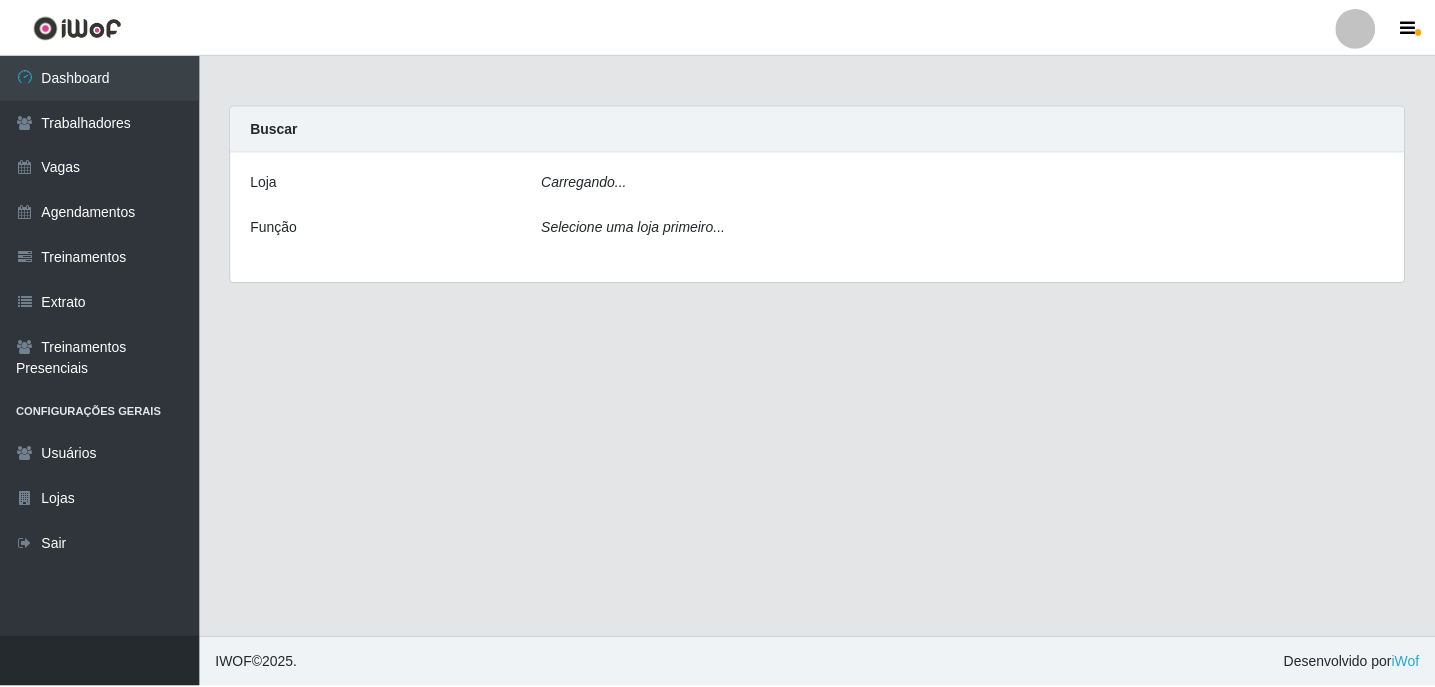 scroll, scrollTop: 0, scrollLeft: 0, axis: both 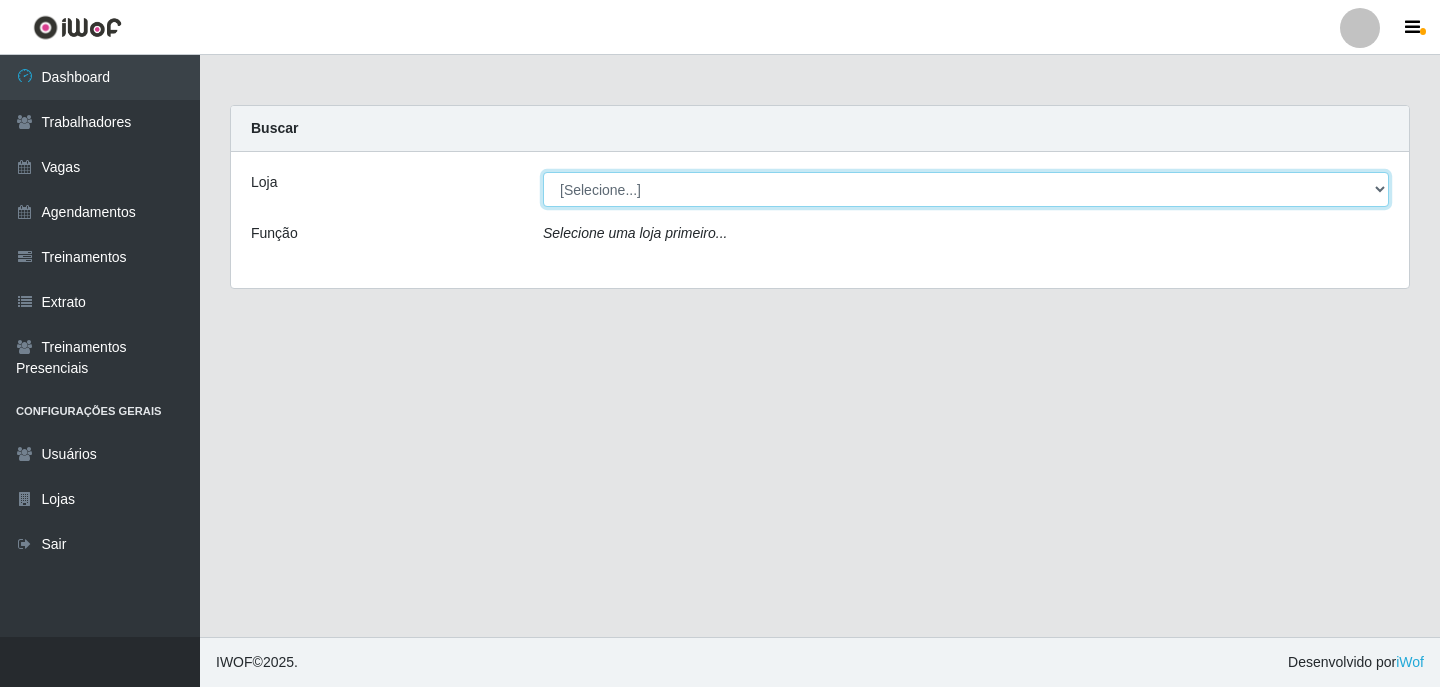 click on "[Selecione...] Leite Clan - [CITY]" at bounding box center (966, 189) 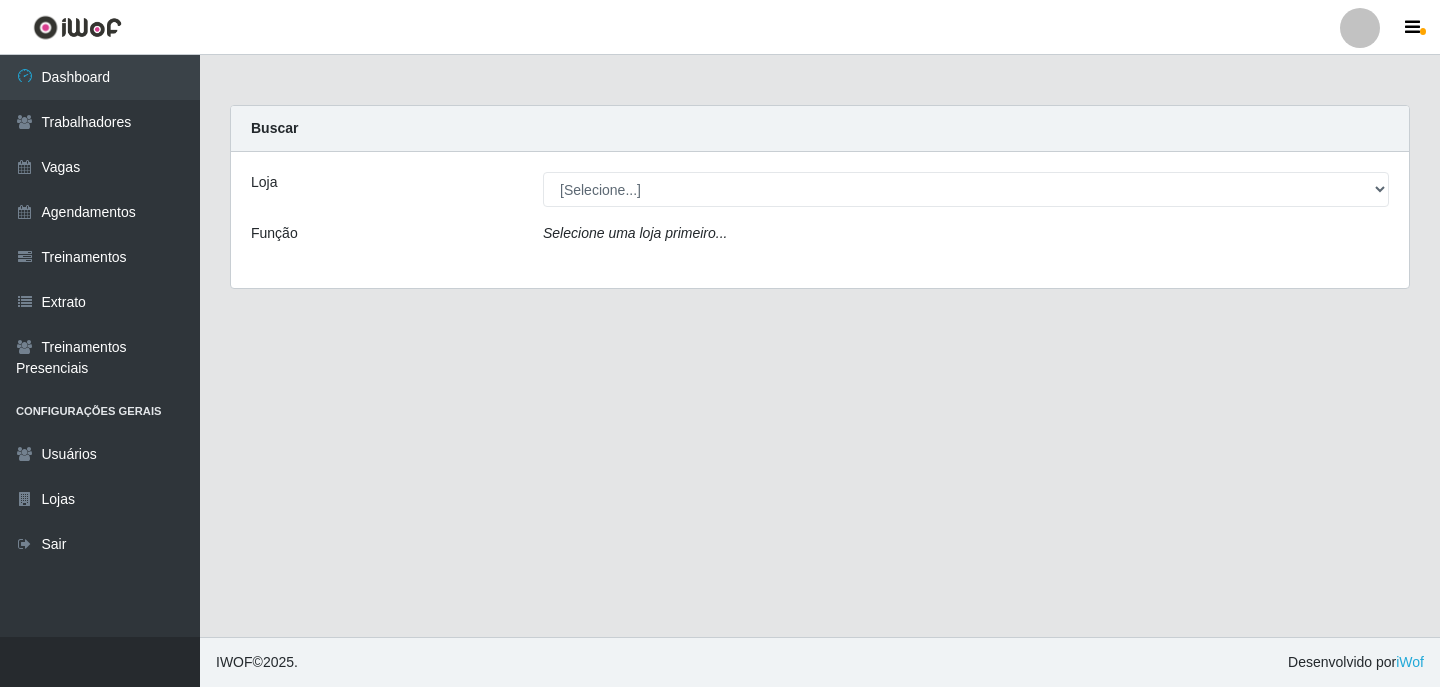 click on "Loja [Selecione...] Leite Clan - [CITY] Função Selecione uma loja primeiro..." at bounding box center [820, 220] 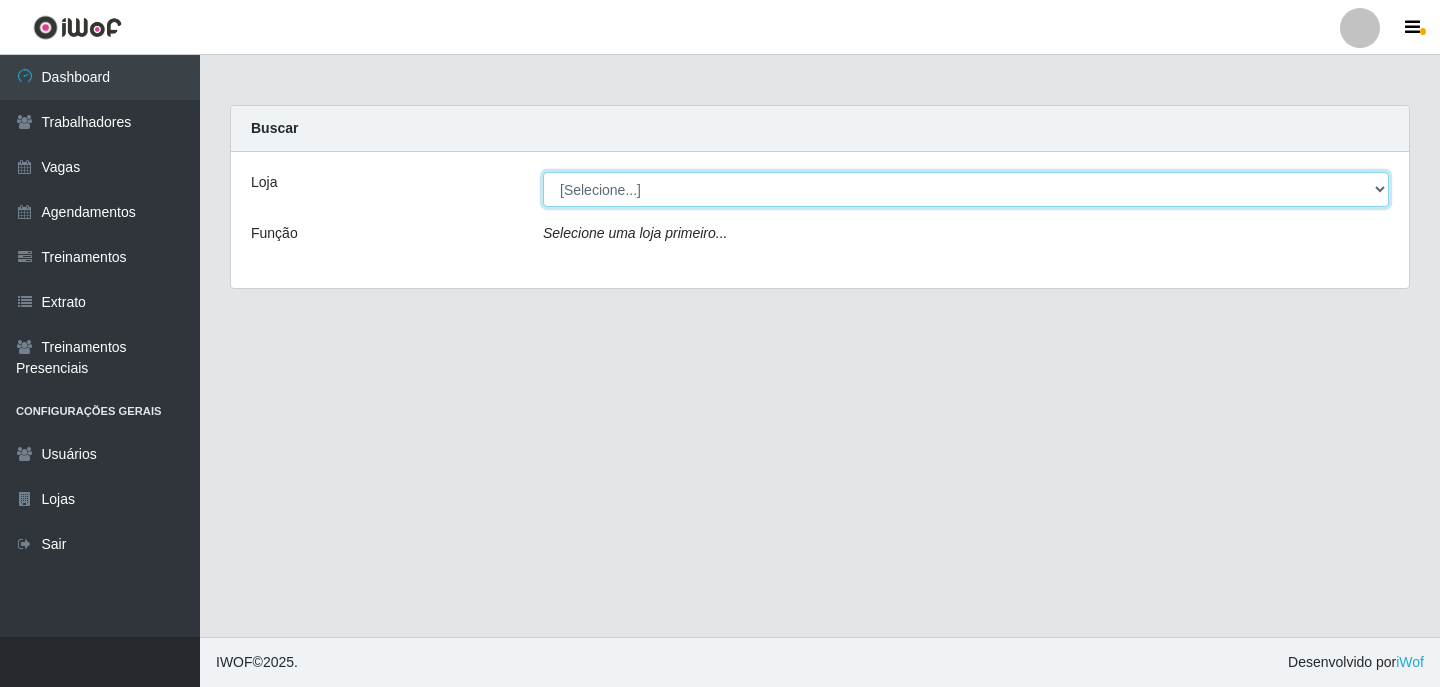 click on "[Selecione...] Leite Clan - [CITY]" at bounding box center [966, 189] 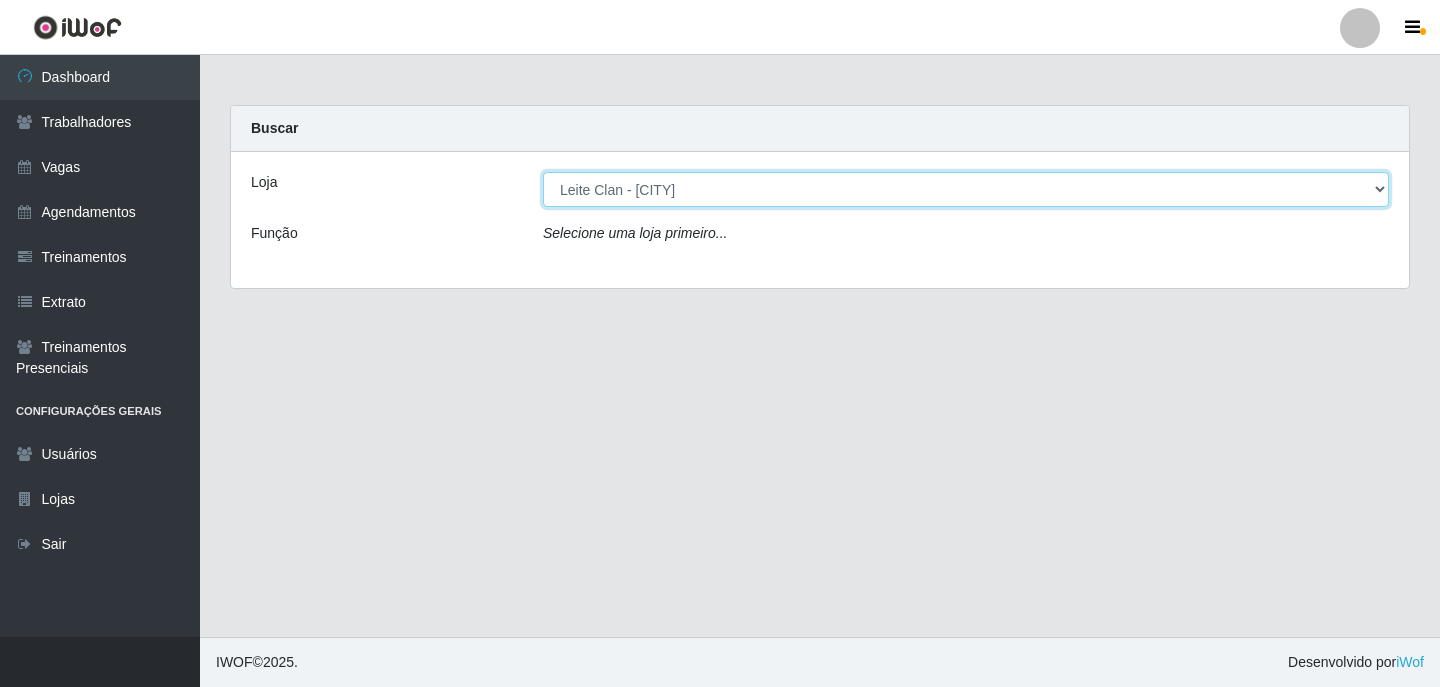 click on "[Selecione...] Leite Clan - [CITY]" at bounding box center (966, 189) 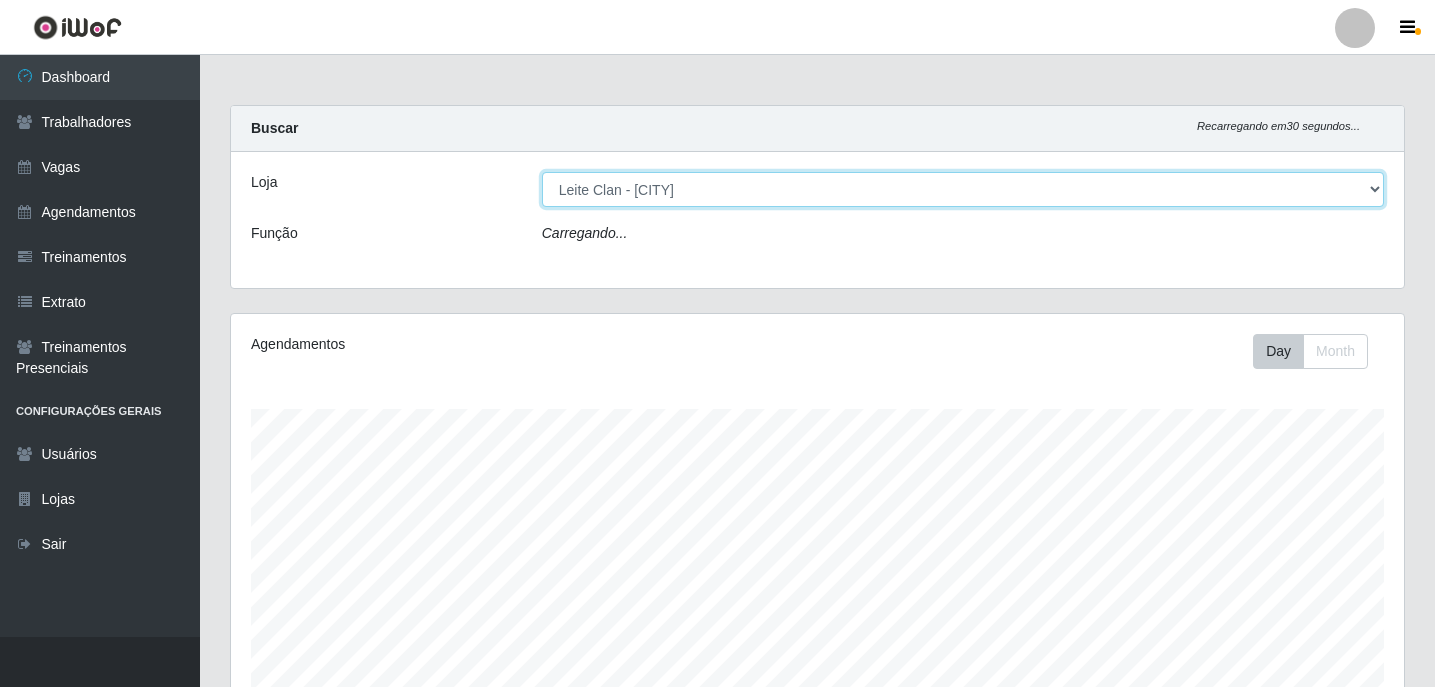 scroll, scrollTop: 999585, scrollLeft: 998827, axis: both 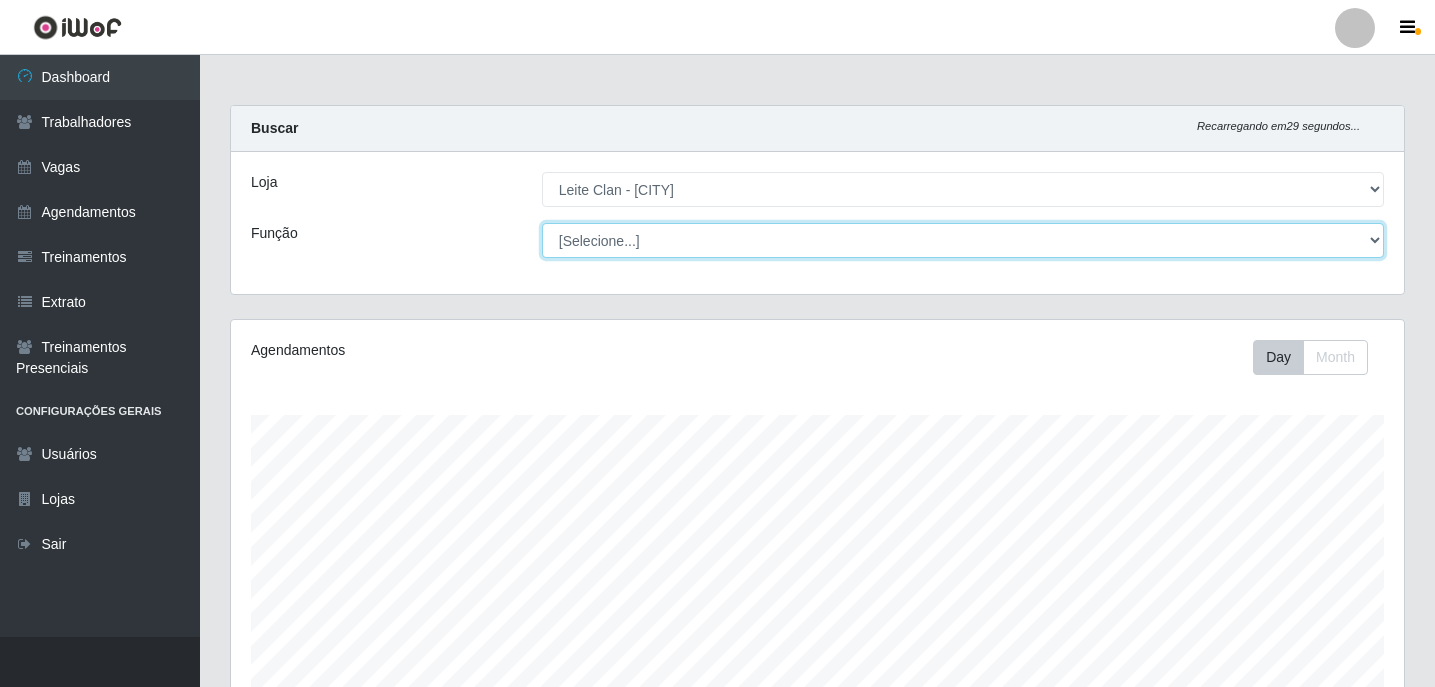 click on "[Selecione...] ASG ASG + Carregador e Descarregador de Caminhão Carregador e Descarregador de Caminhão + Carregador e Descarregador de Caminhão ++" at bounding box center [963, 240] 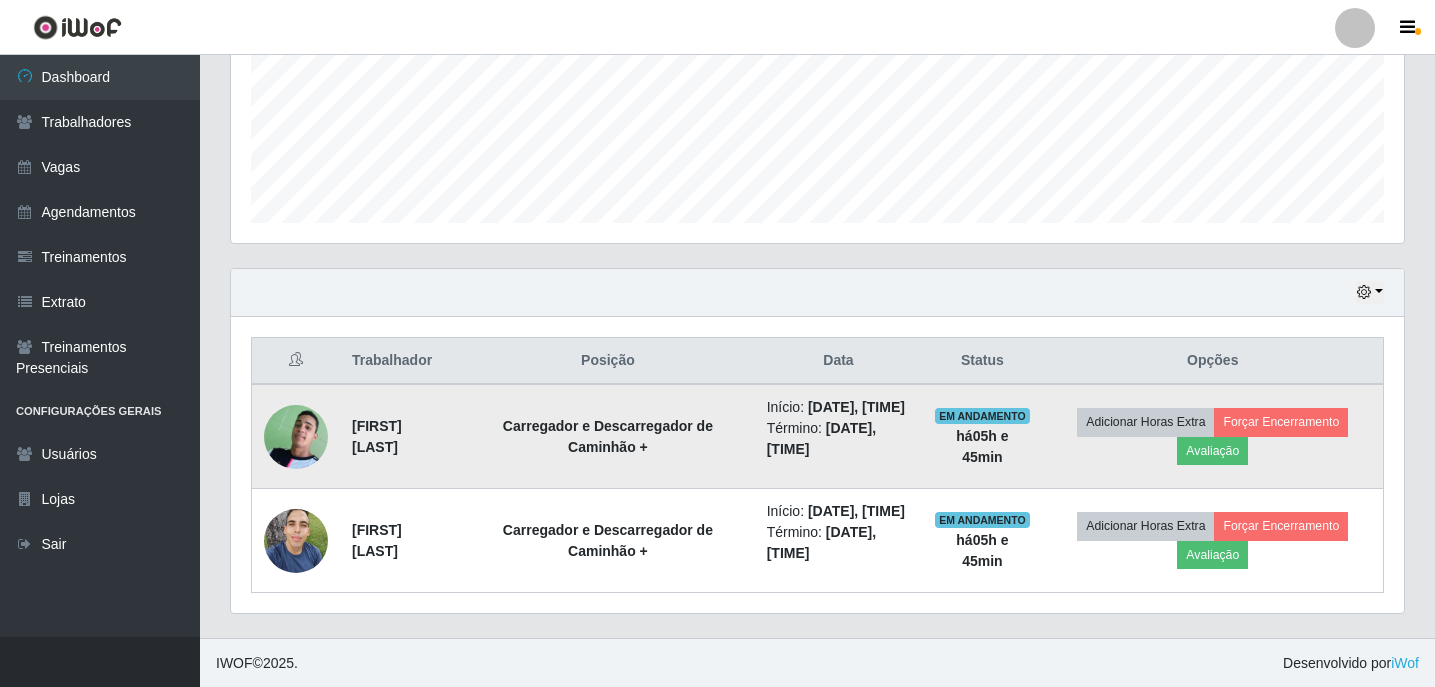 scroll, scrollTop: 500, scrollLeft: 0, axis: vertical 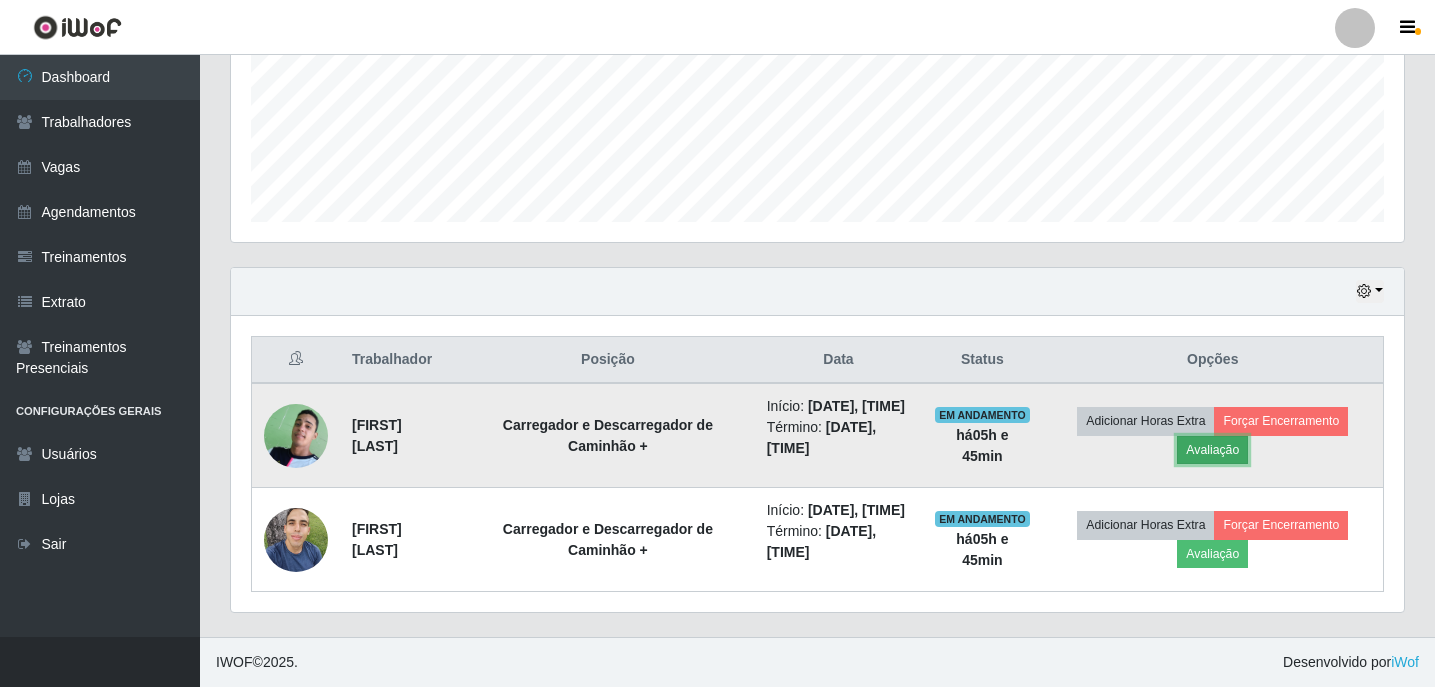 click on "Avaliação" at bounding box center [1212, 450] 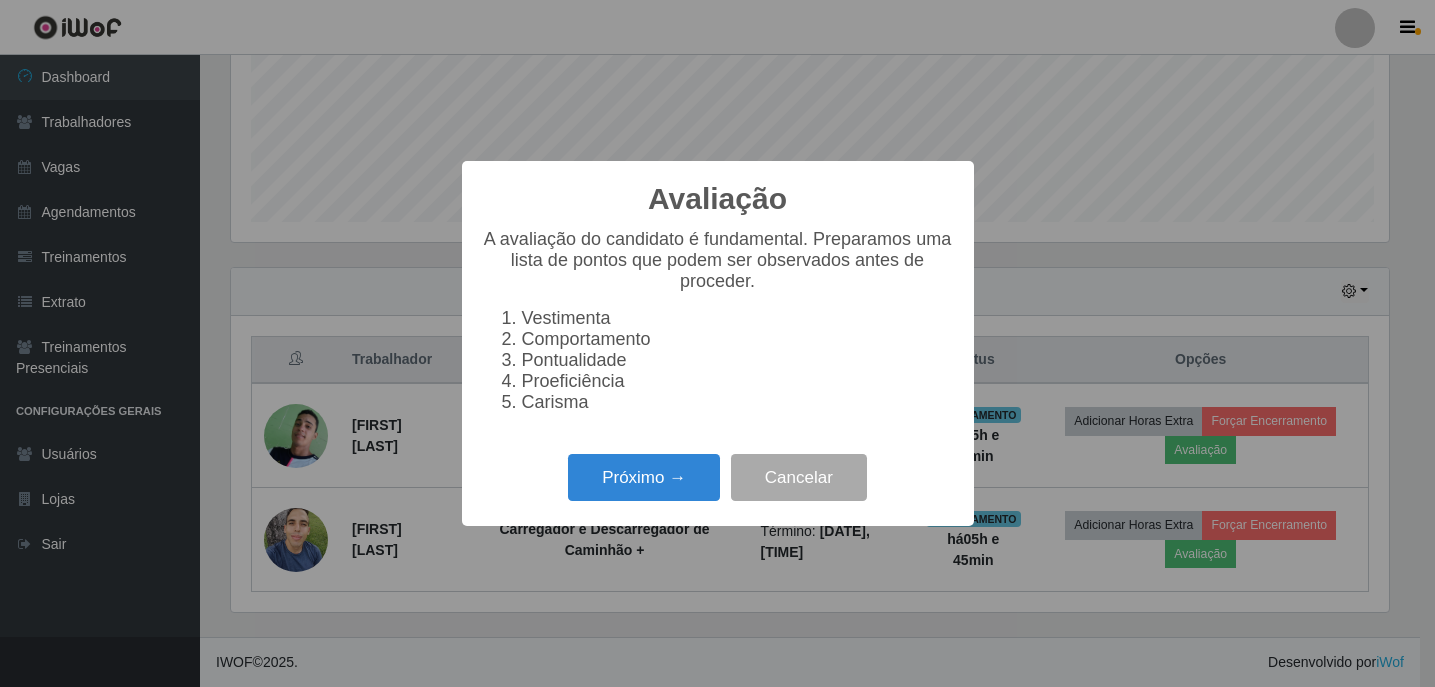 scroll, scrollTop: 999585, scrollLeft: 998837, axis: both 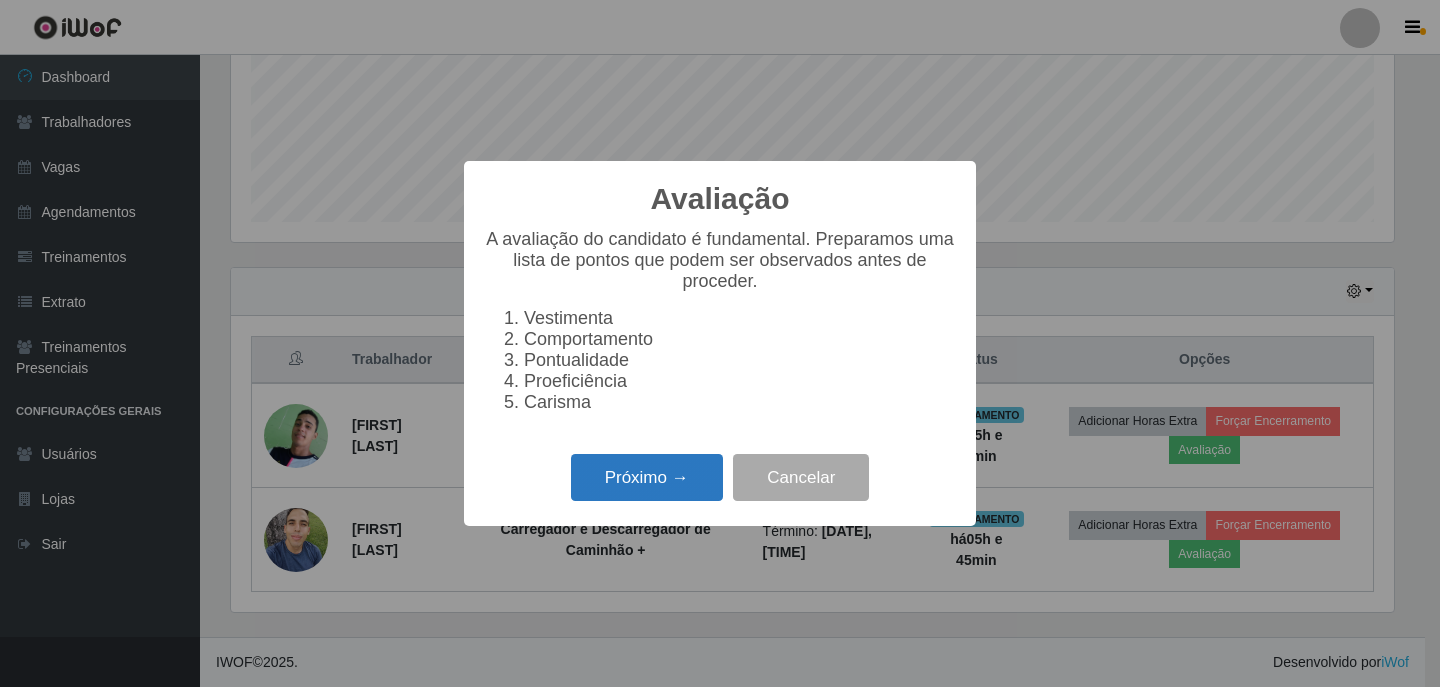 click on "Próximo →" at bounding box center (647, 477) 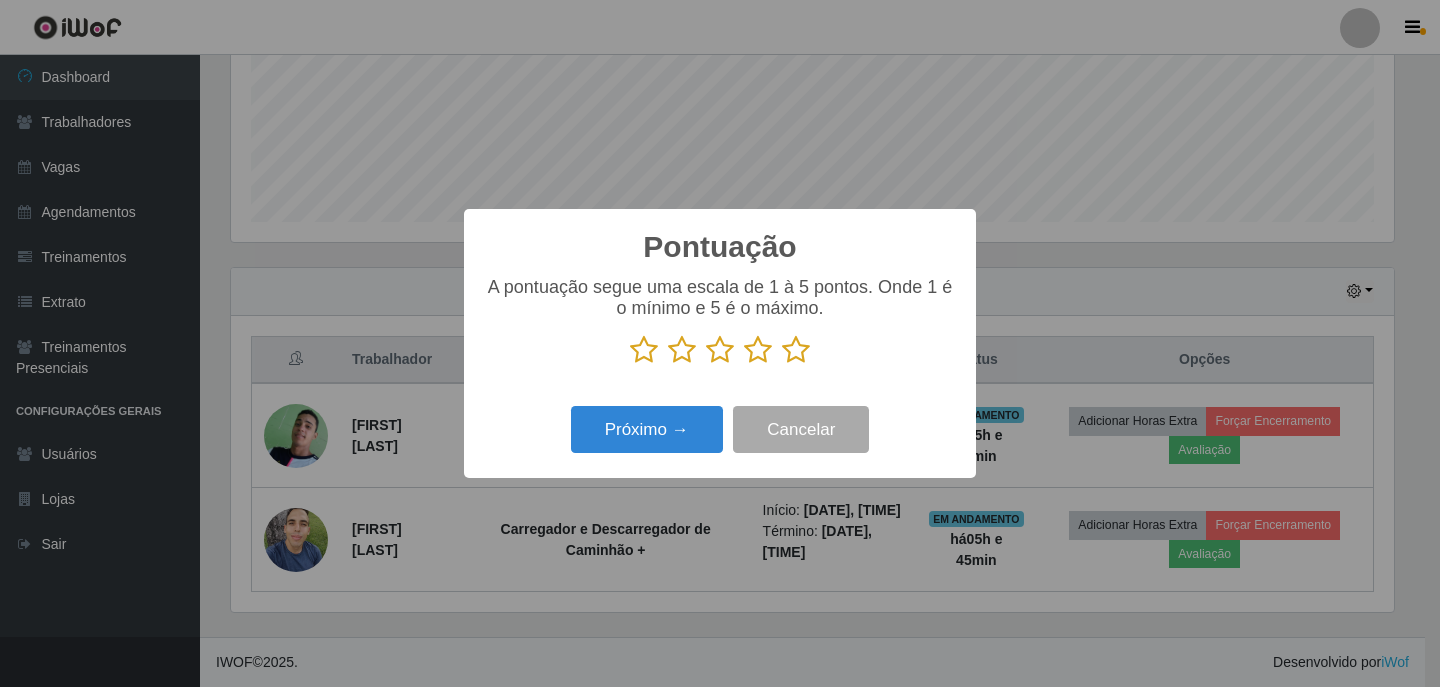 click at bounding box center [682, 350] 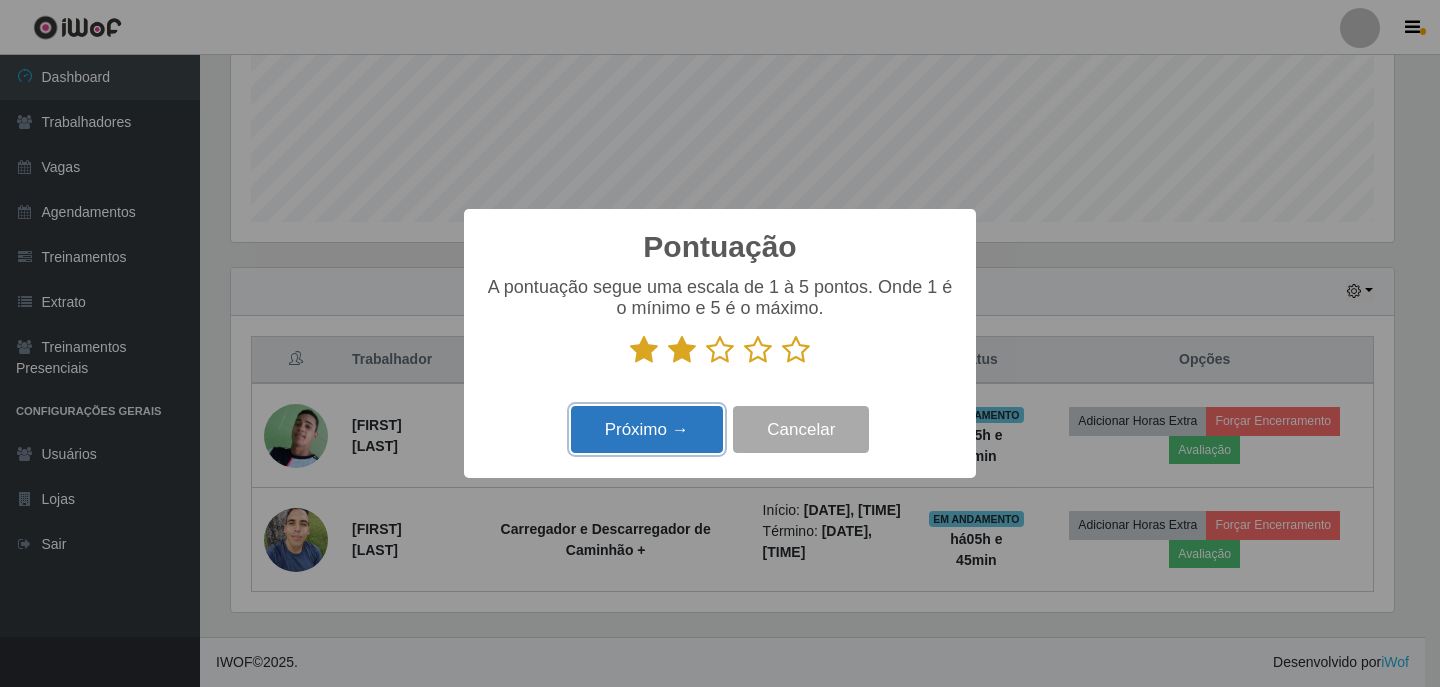 click on "Próximo →" at bounding box center (647, 429) 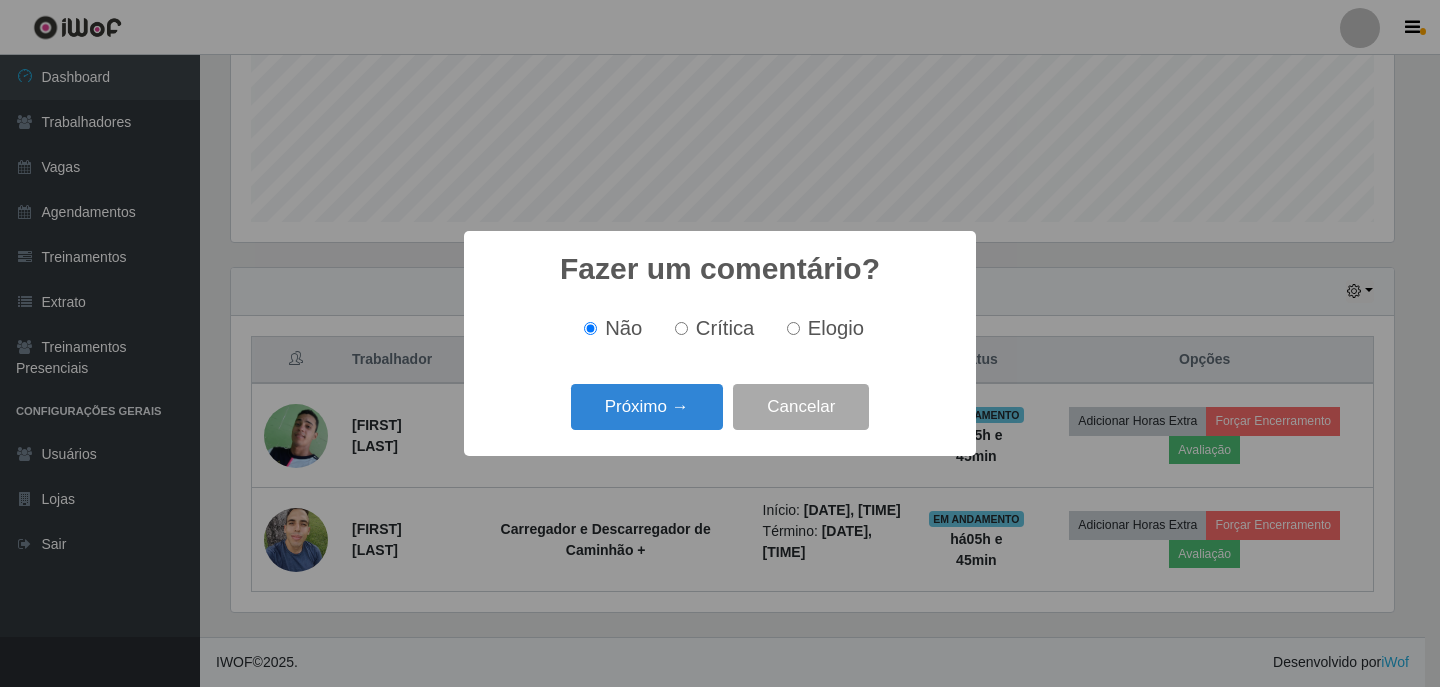 scroll, scrollTop: 999585, scrollLeft: 998837, axis: both 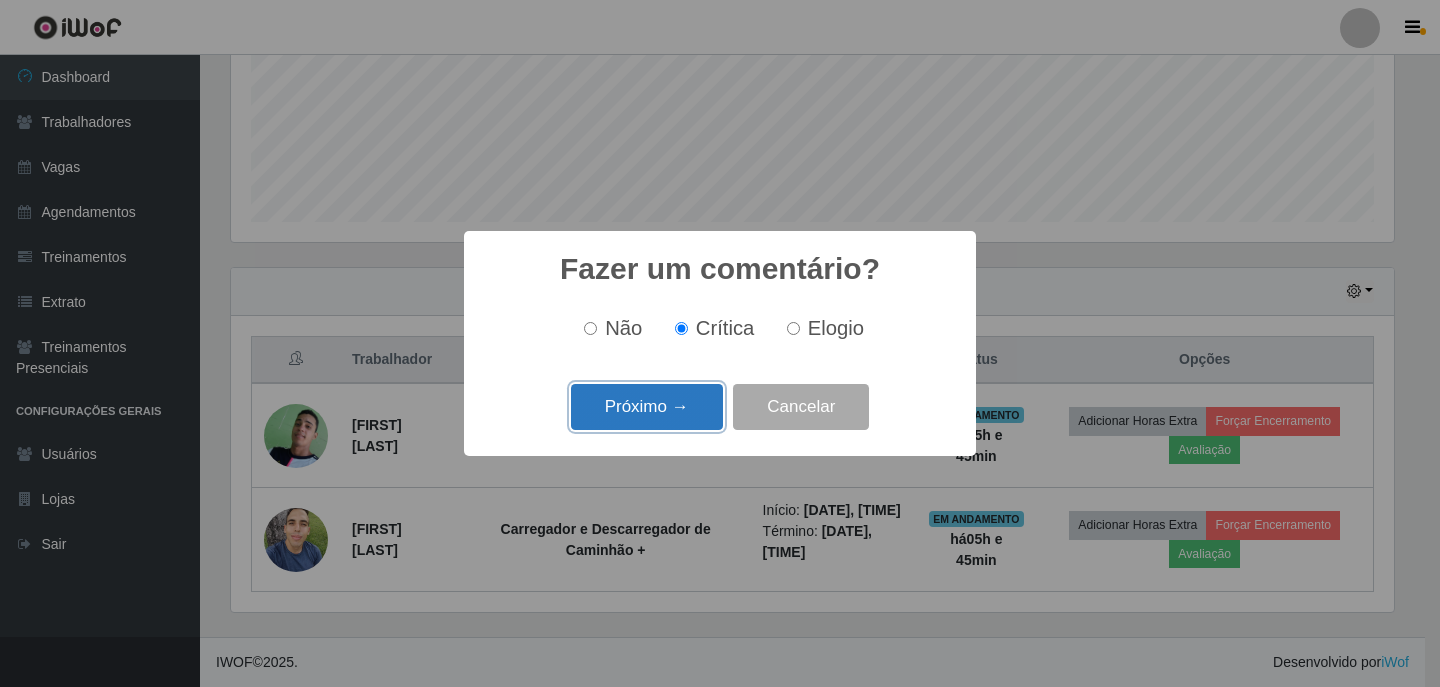 click on "Próximo →" at bounding box center [647, 407] 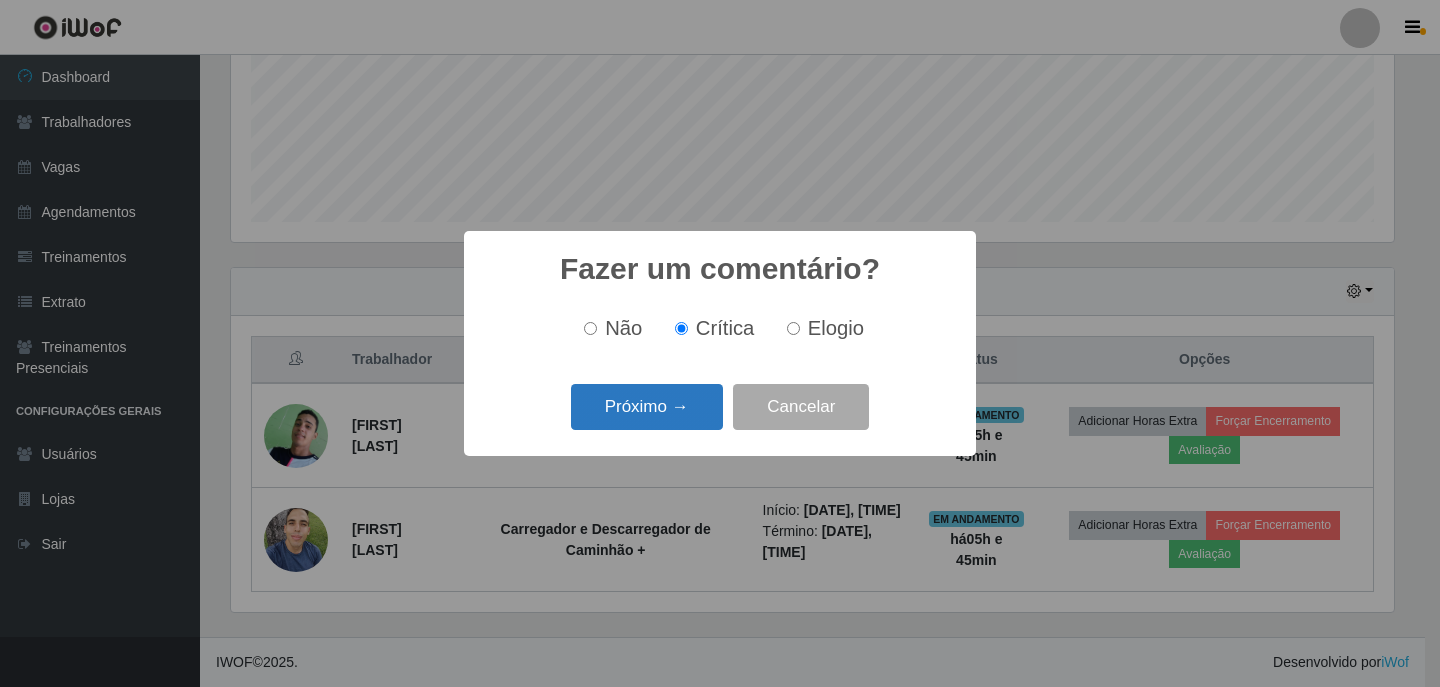 scroll, scrollTop: 999585, scrollLeft: 998837, axis: both 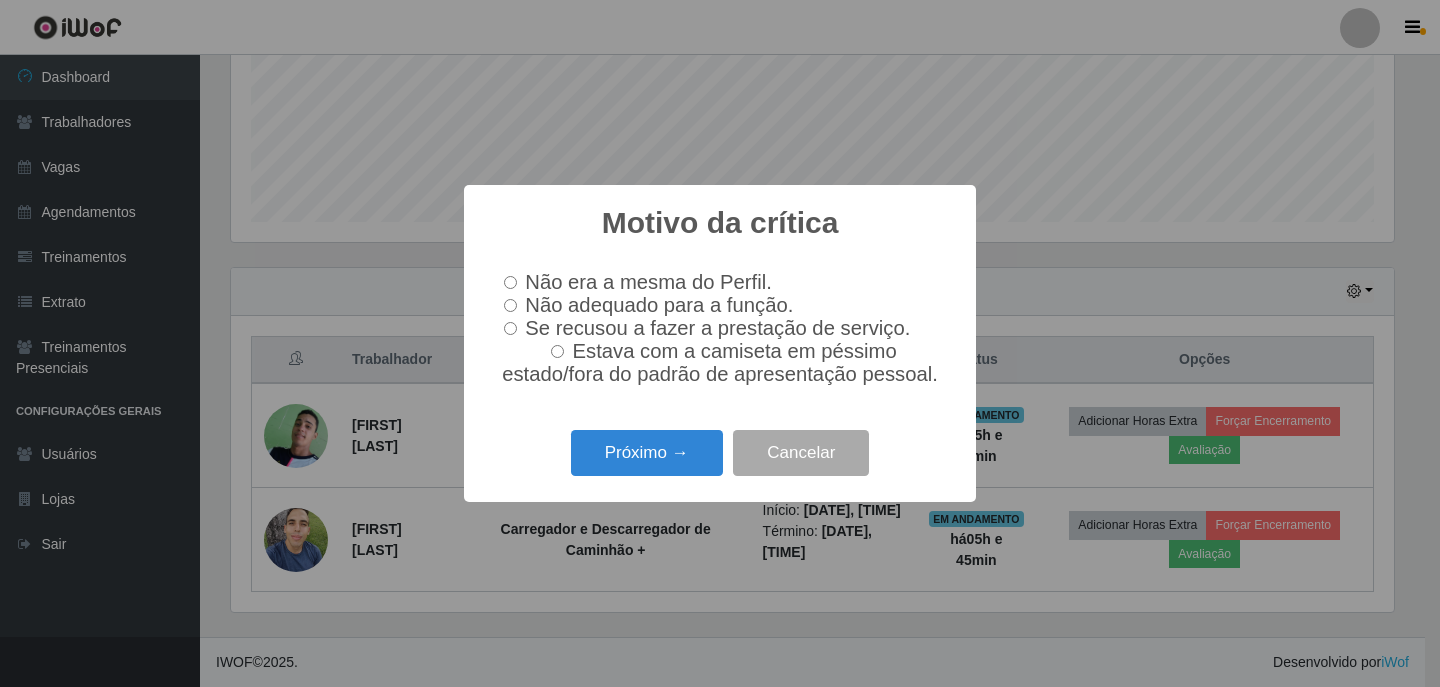 click on "Não adequado para a função." at bounding box center [510, 305] 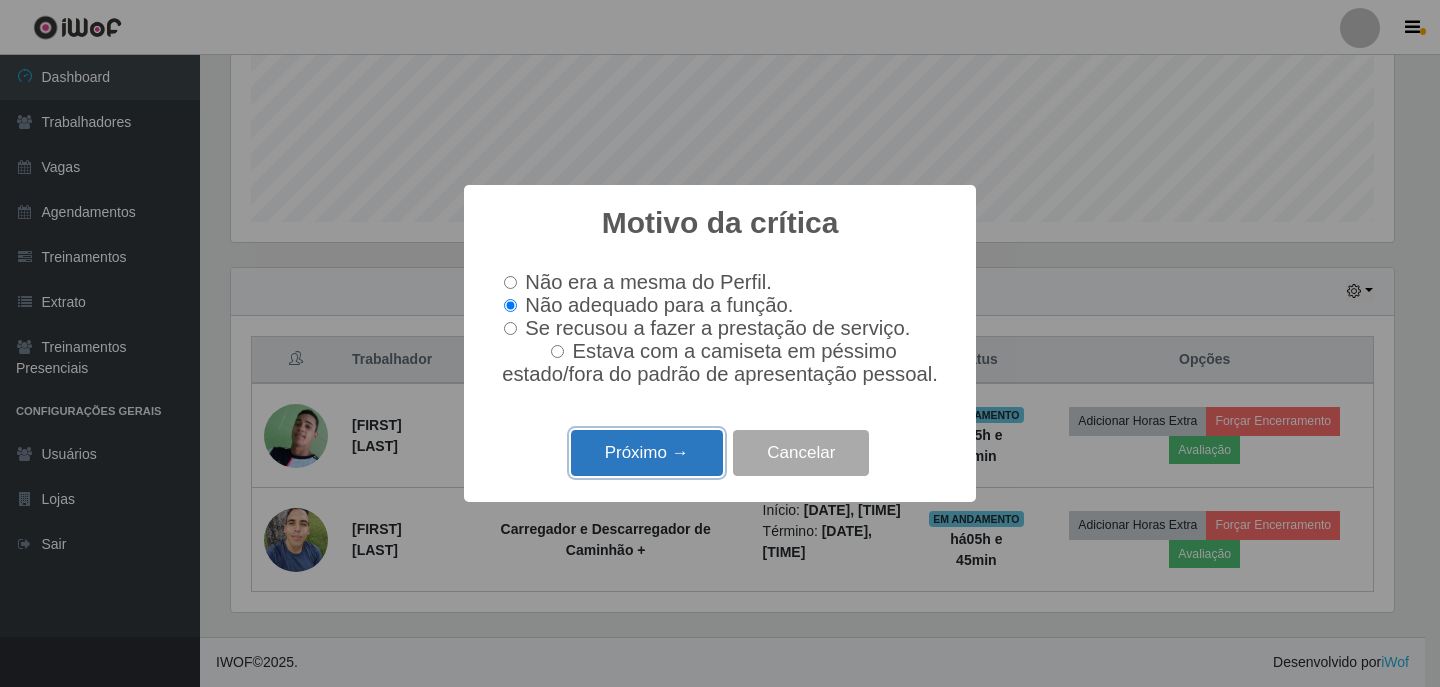 click on "Próximo →" at bounding box center (647, 453) 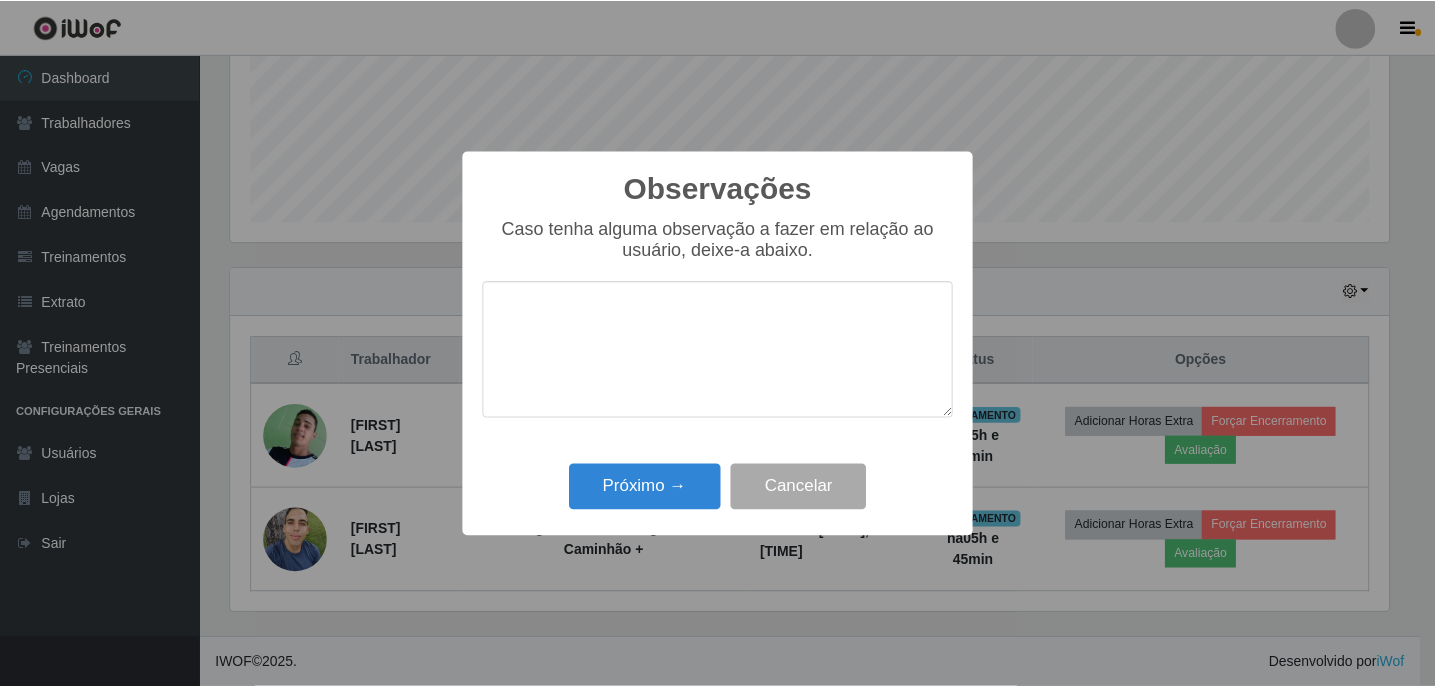scroll, scrollTop: 999585, scrollLeft: 998837, axis: both 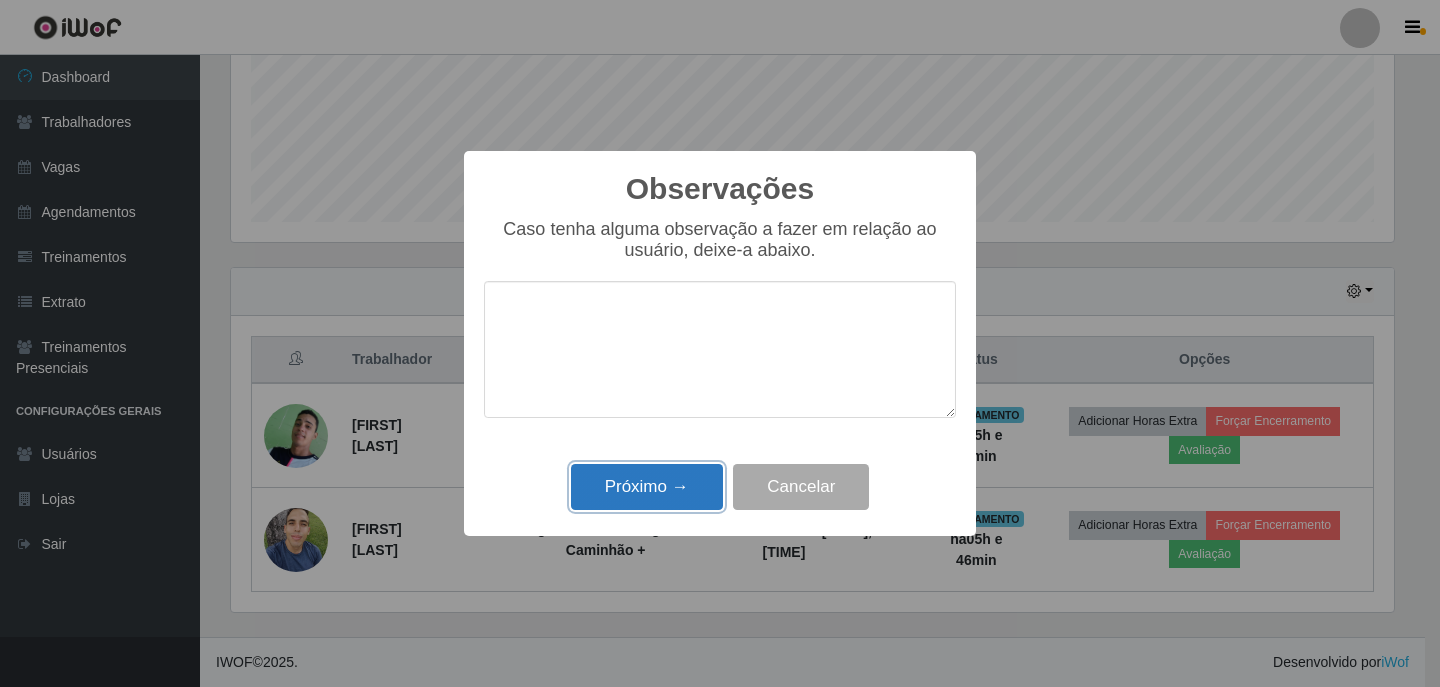 click on "Próximo →" at bounding box center [647, 487] 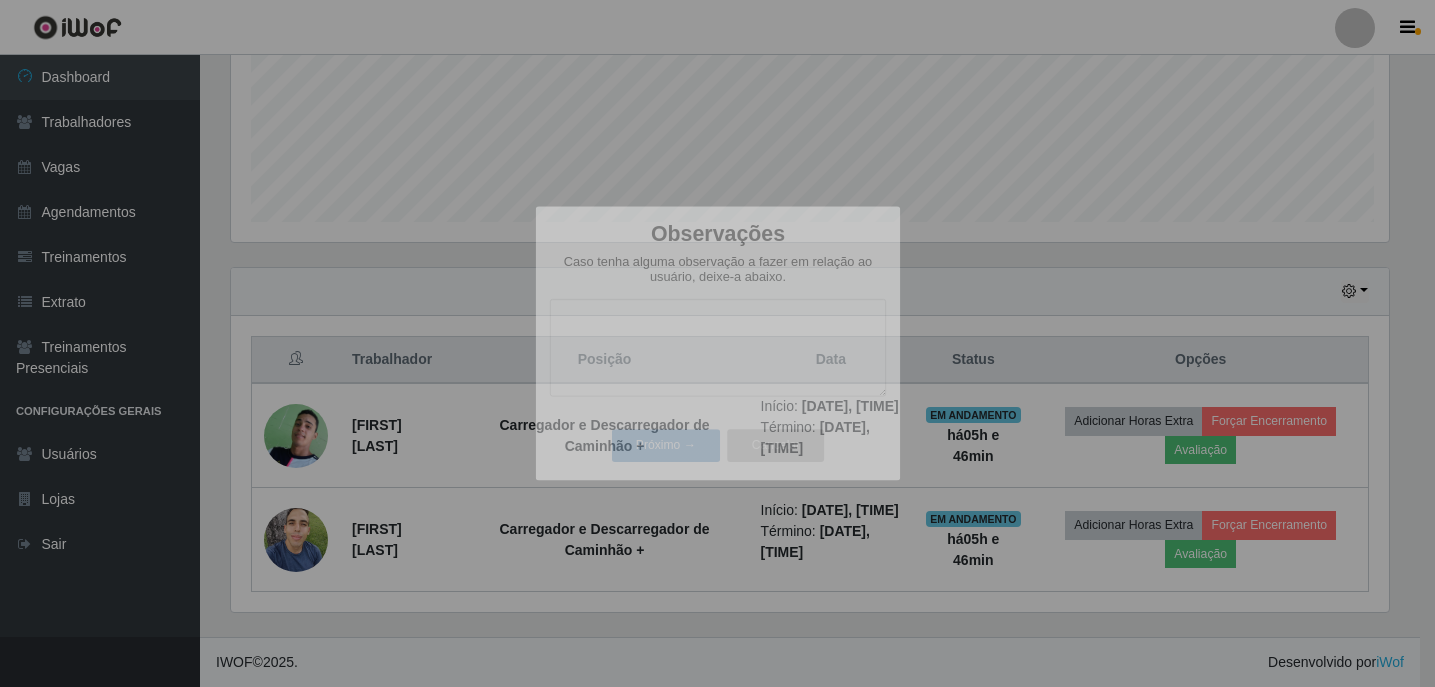 scroll, scrollTop: 999585, scrollLeft: 998827, axis: both 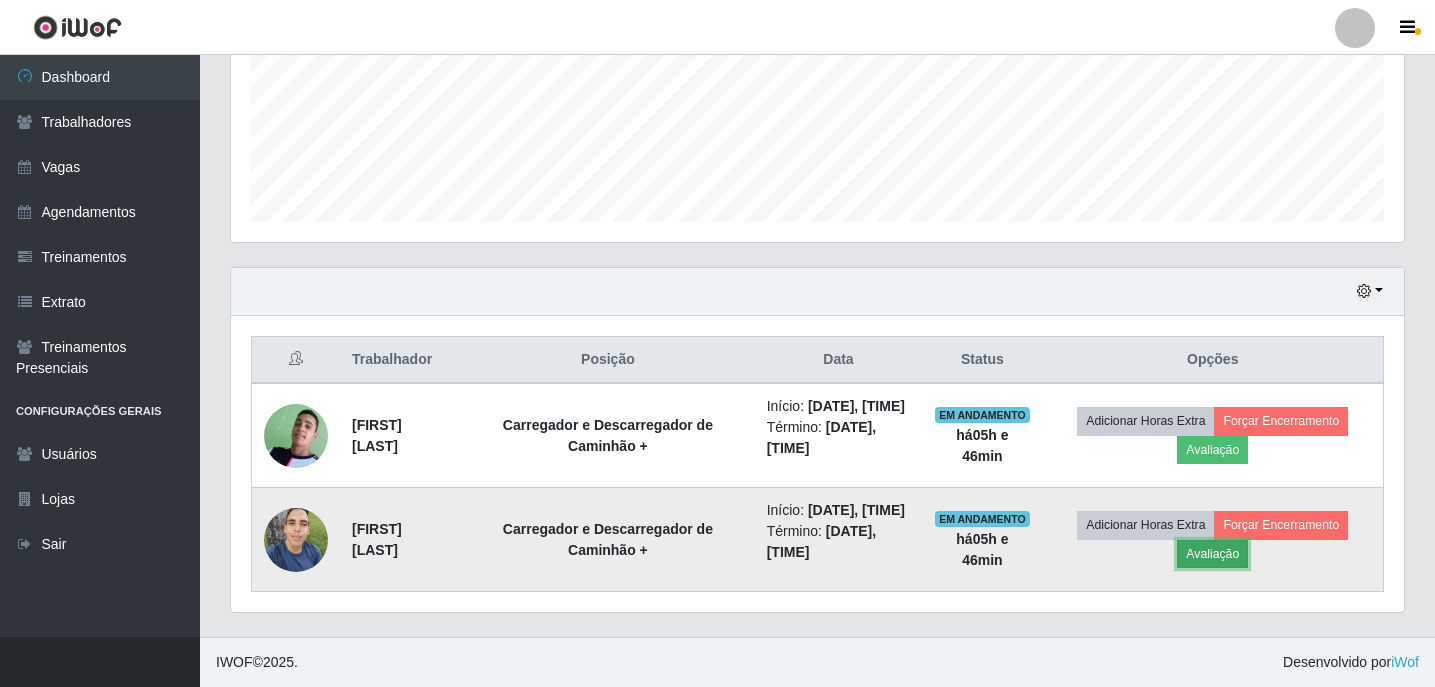 click on "Avaliação" at bounding box center (1212, 554) 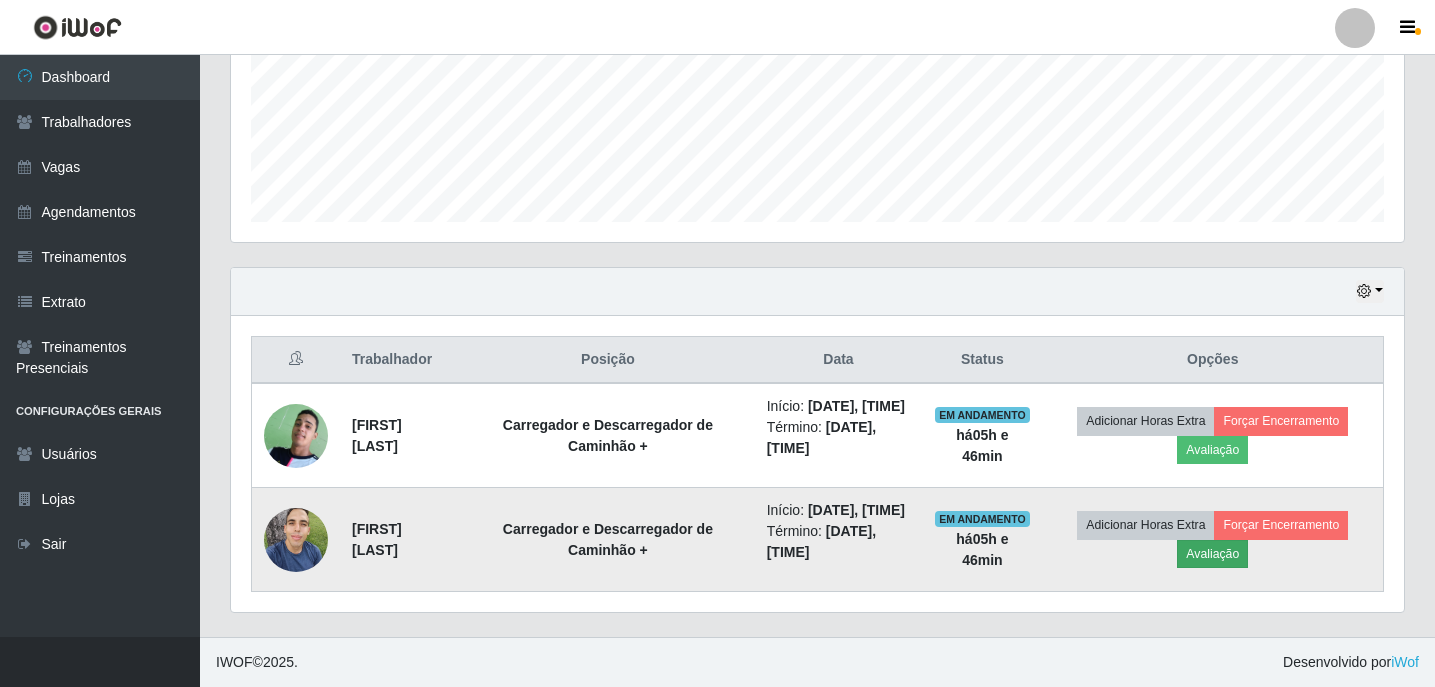 scroll, scrollTop: 999585, scrollLeft: 998837, axis: both 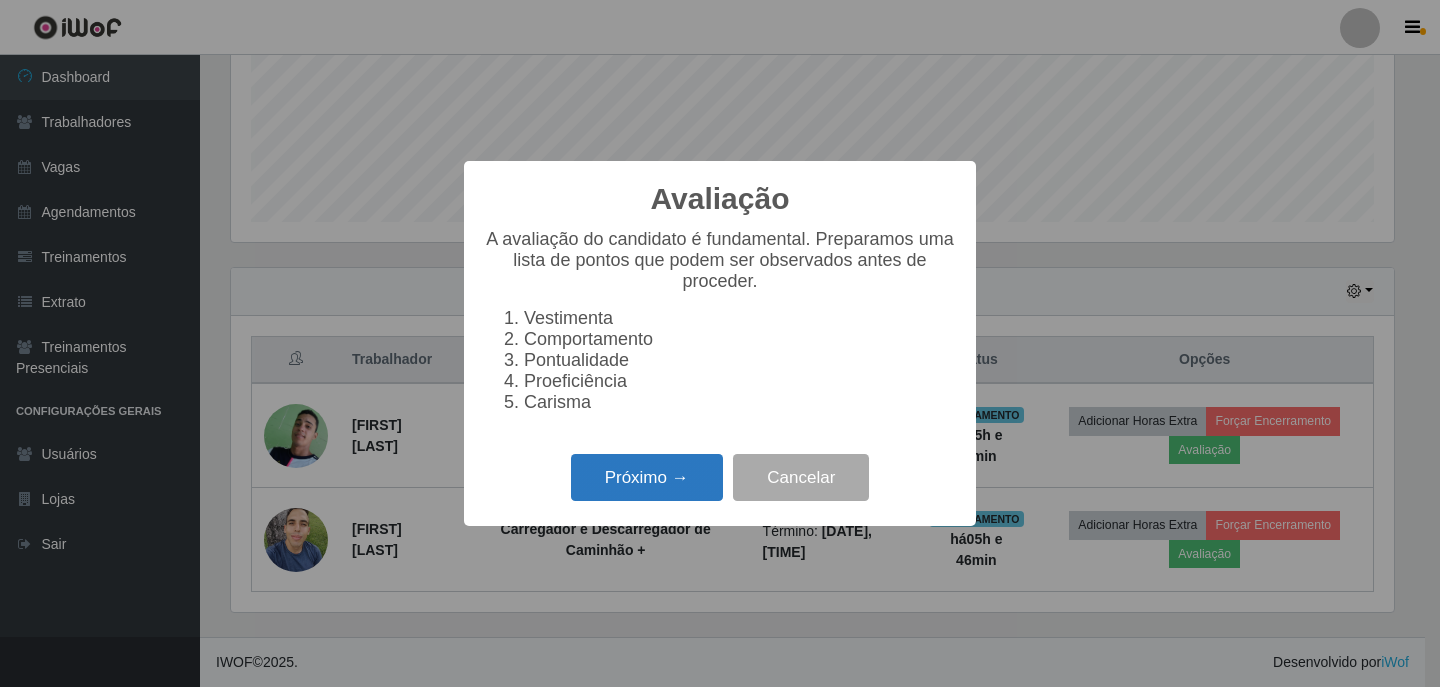 click on "Próximo →" at bounding box center (647, 477) 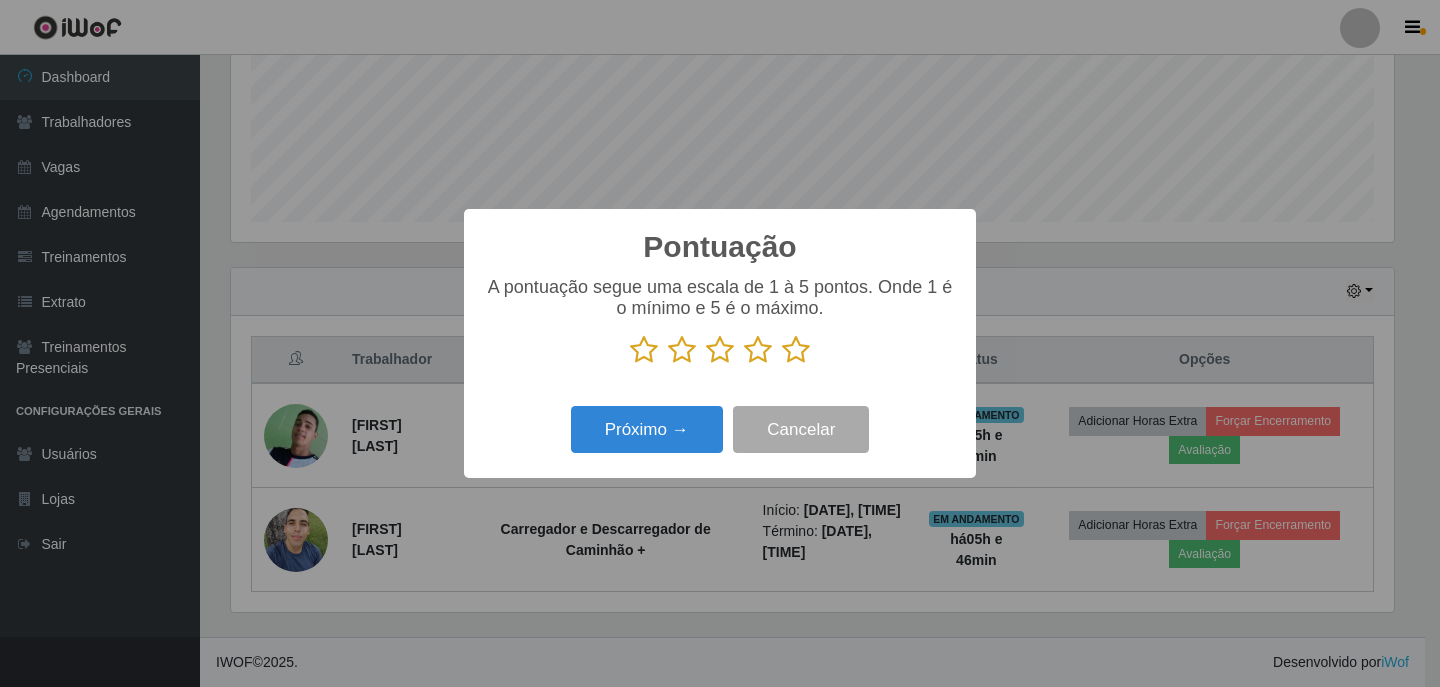 click at bounding box center [682, 350] 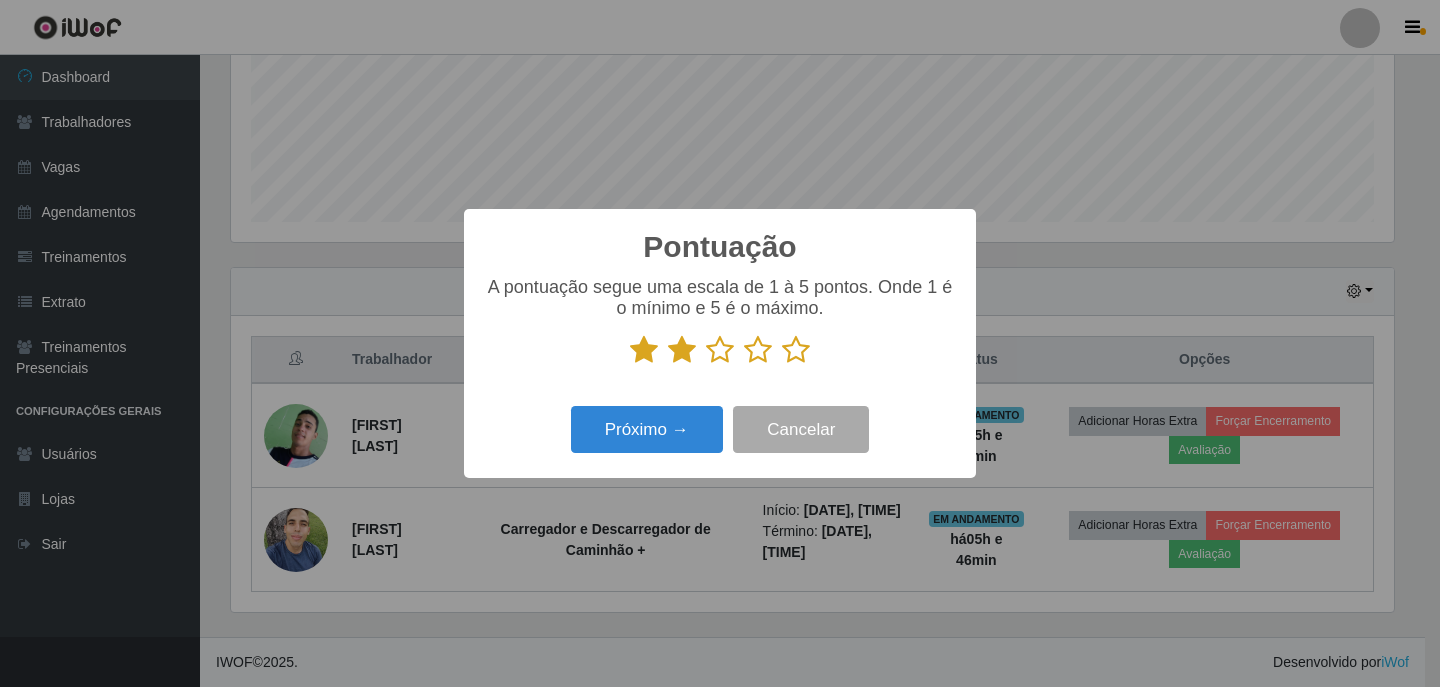 click at bounding box center [644, 350] 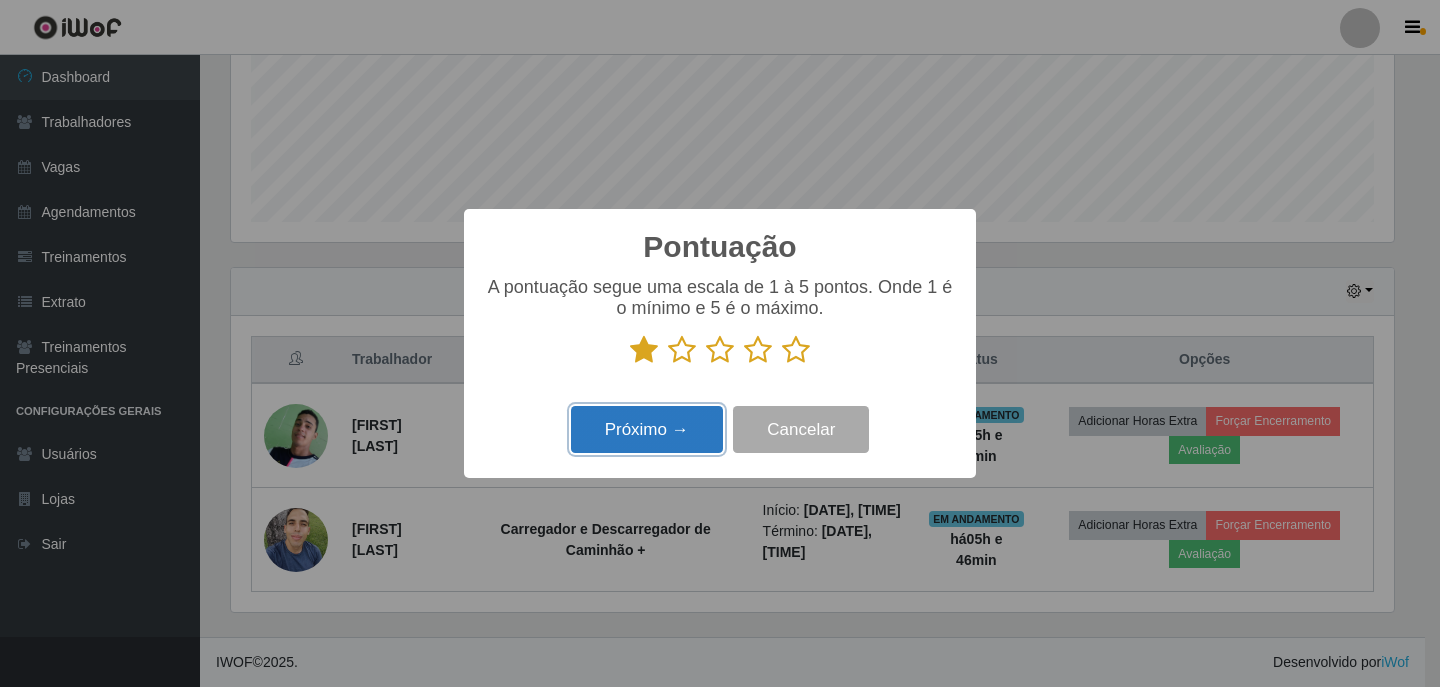 click on "Próximo →" at bounding box center [647, 429] 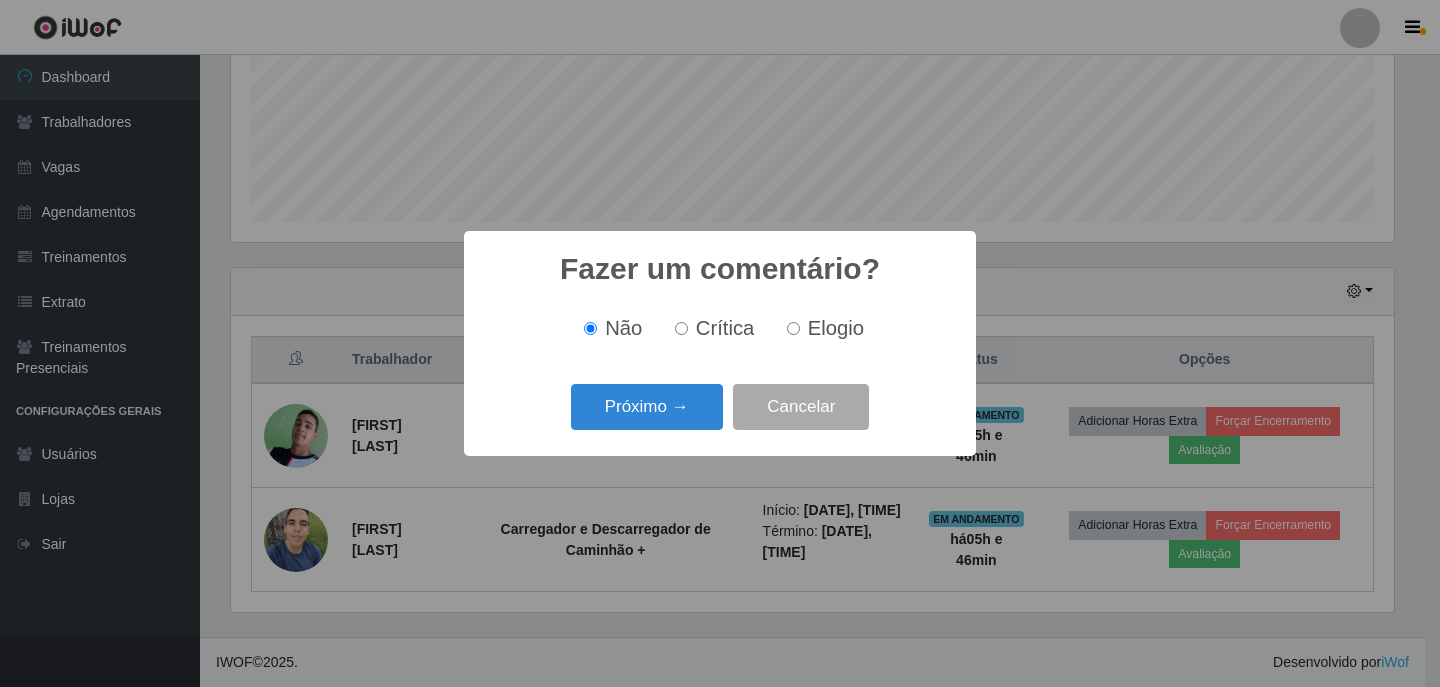 scroll, scrollTop: 999585, scrollLeft: 998837, axis: both 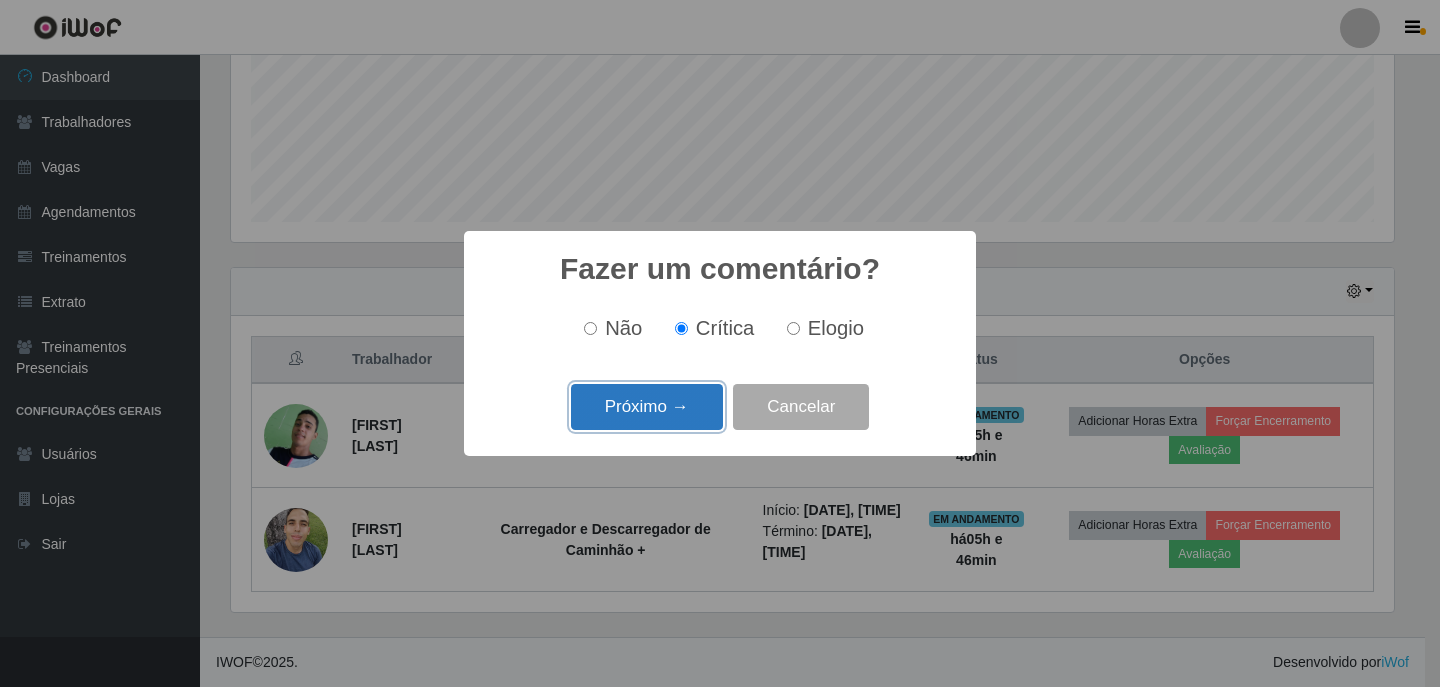 click on "Próximo →" at bounding box center (647, 407) 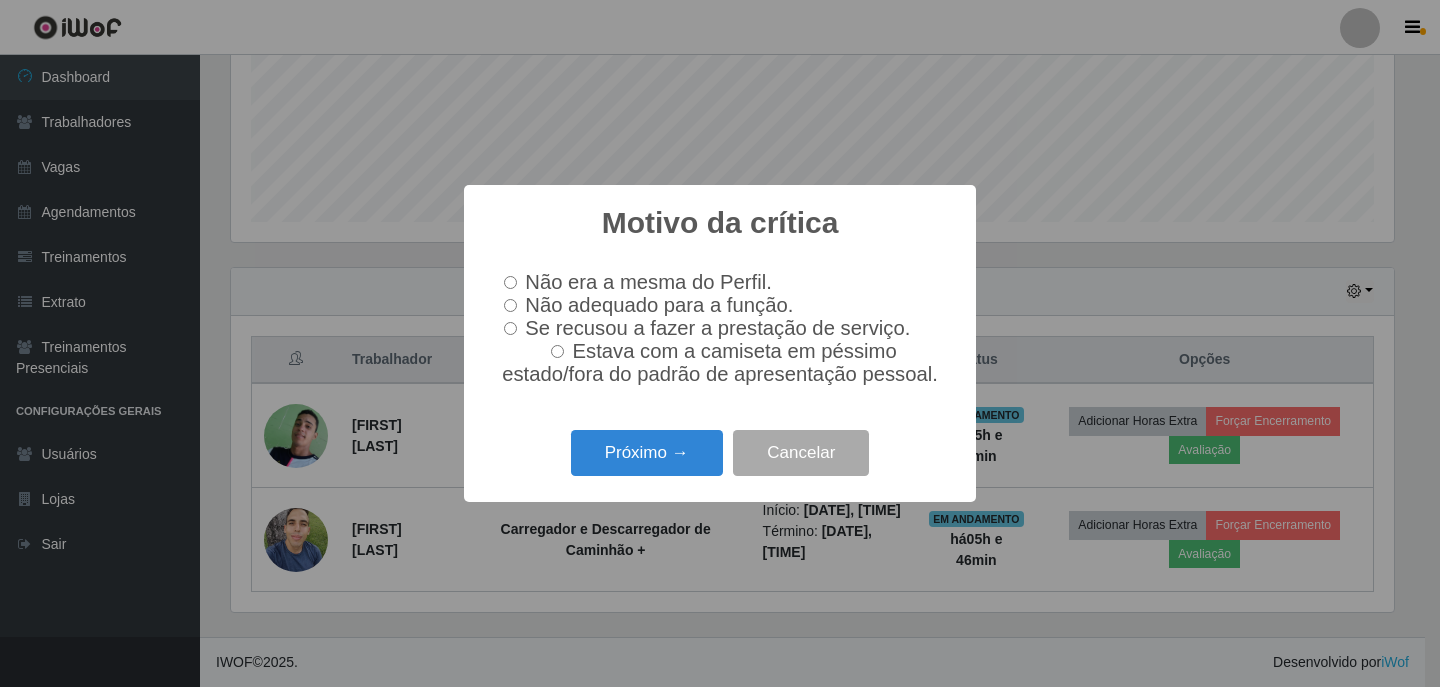 scroll, scrollTop: 999585, scrollLeft: 998837, axis: both 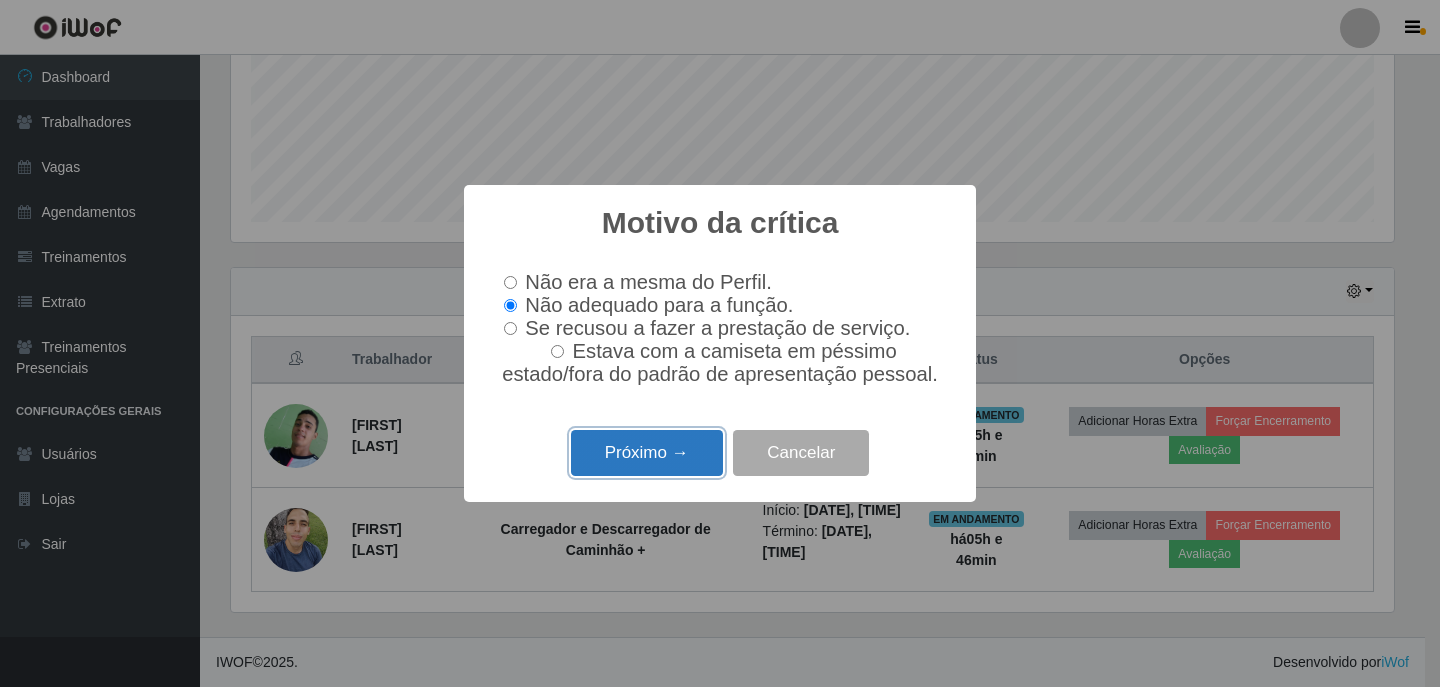 click on "Próximo →" at bounding box center (647, 453) 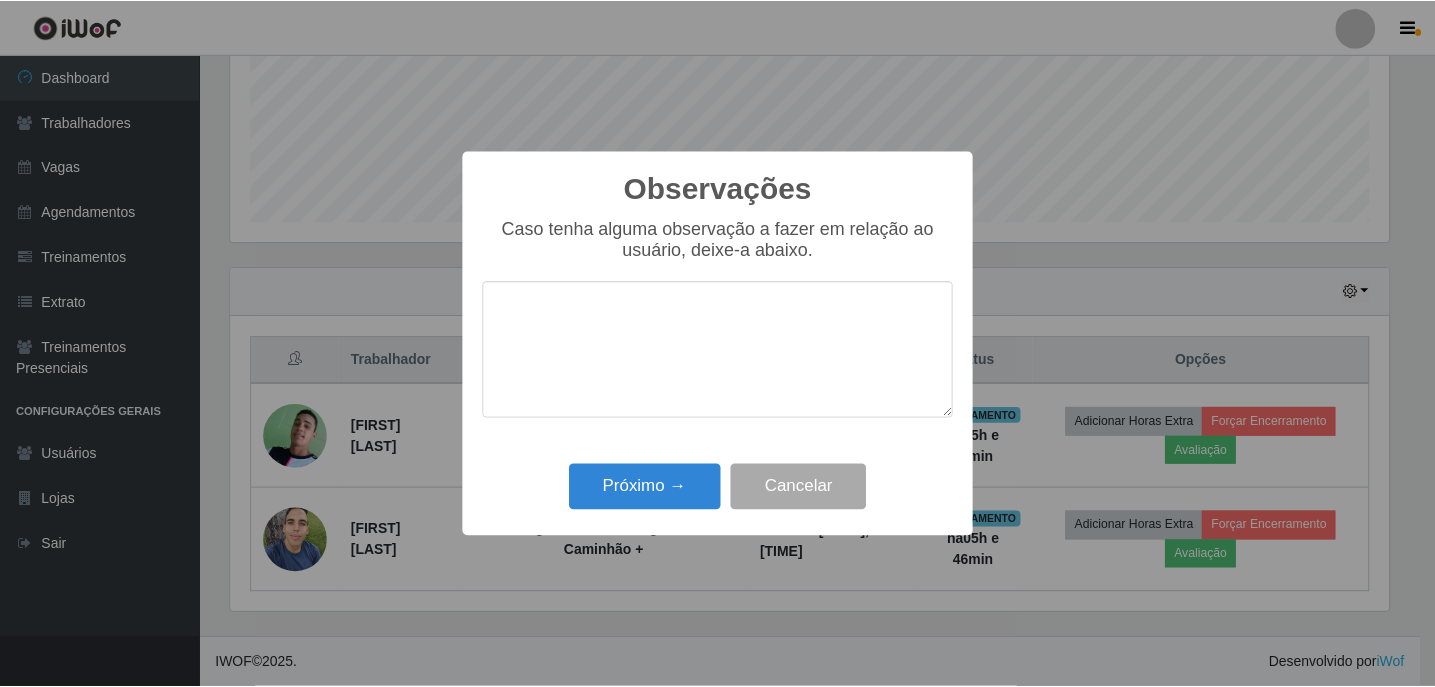 scroll, scrollTop: 999585, scrollLeft: 998837, axis: both 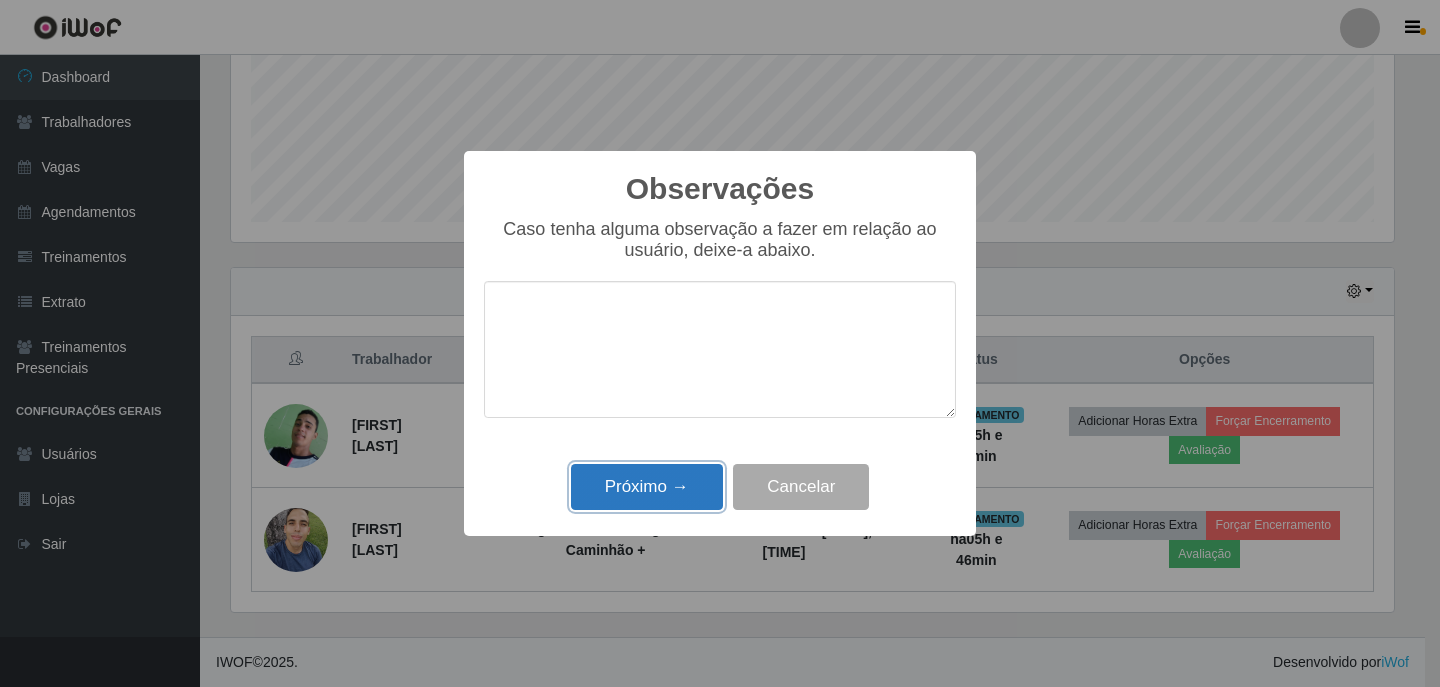 click on "Próximo →" at bounding box center (647, 487) 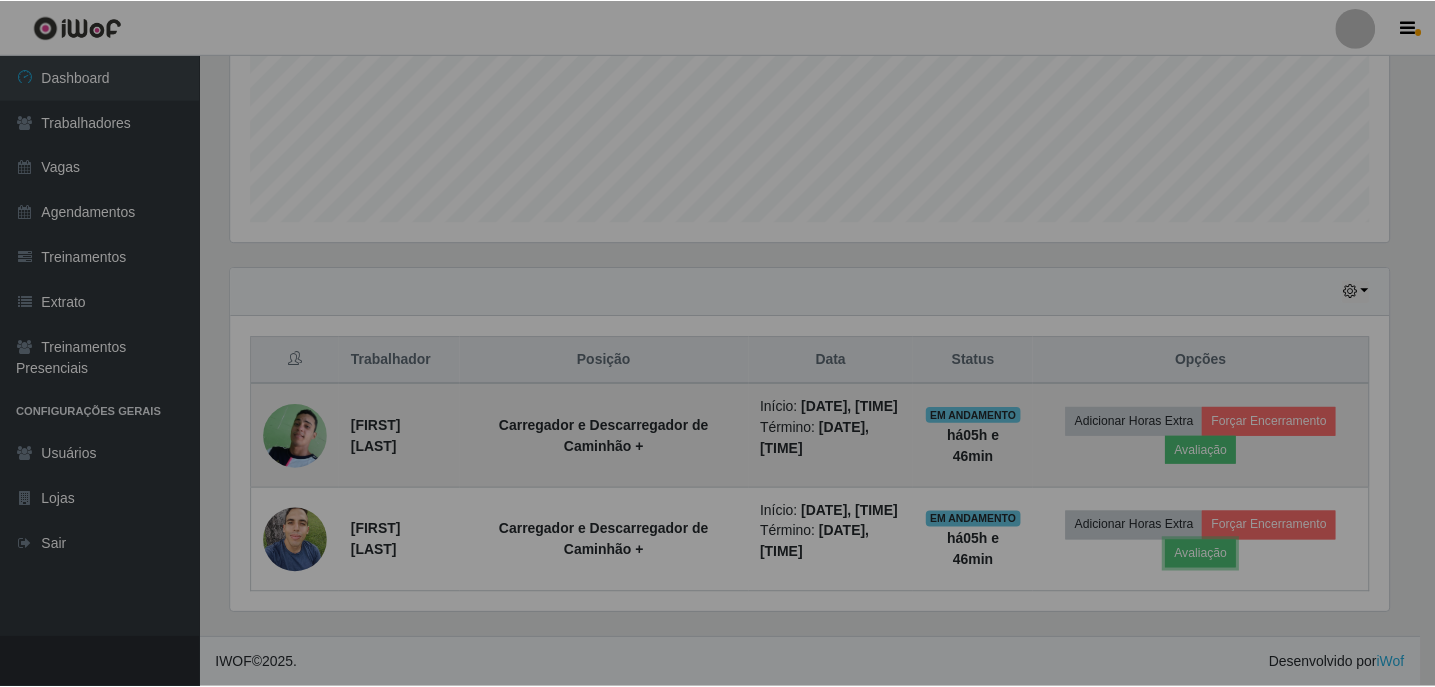 scroll, scrollTop: 999585, scrollLeft: 998827, axis: both 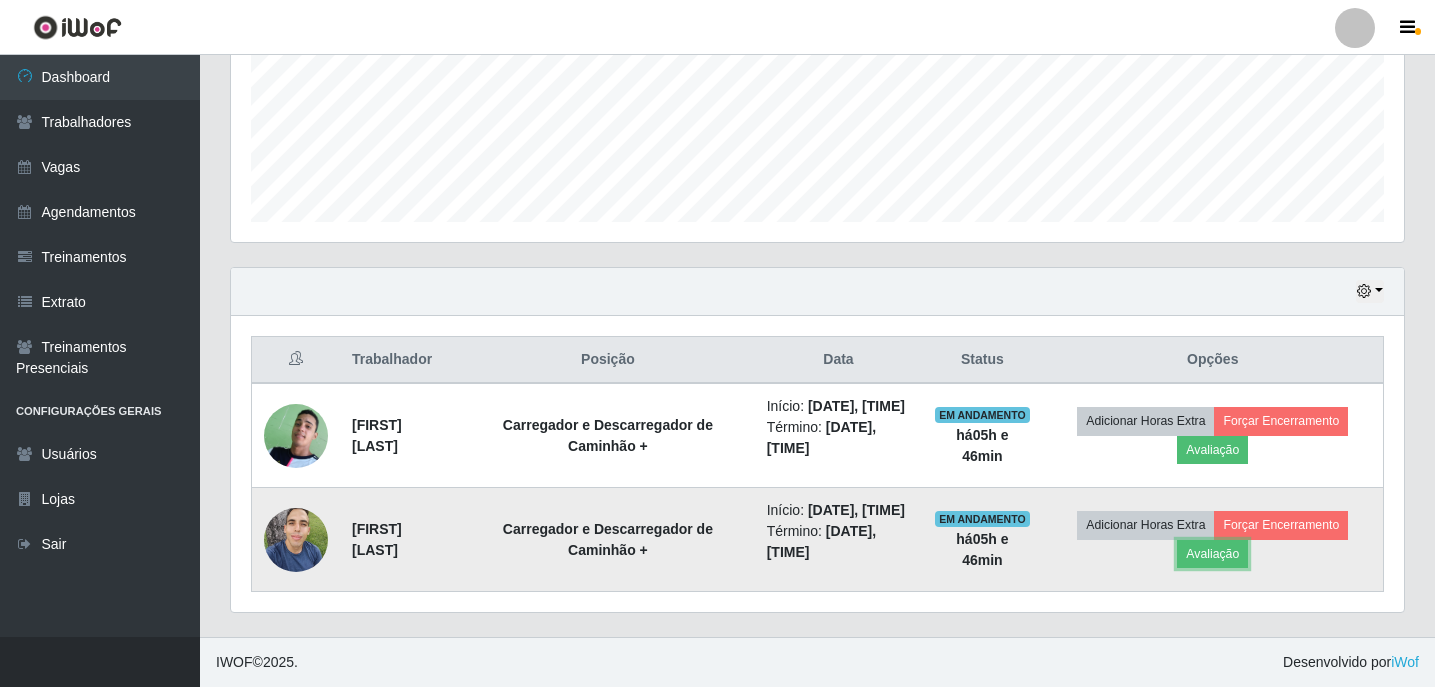 type 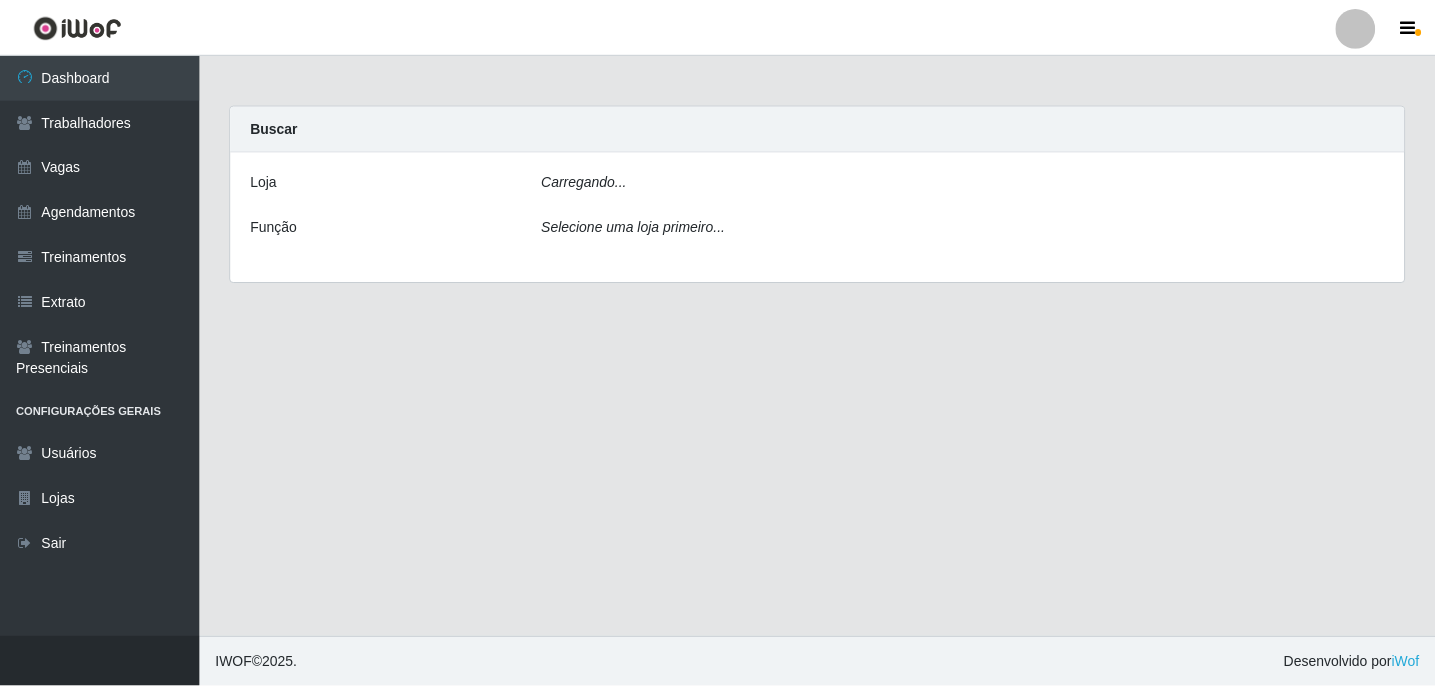 scroll, scrollTop: 0, scrollLeft: 0, axis: both 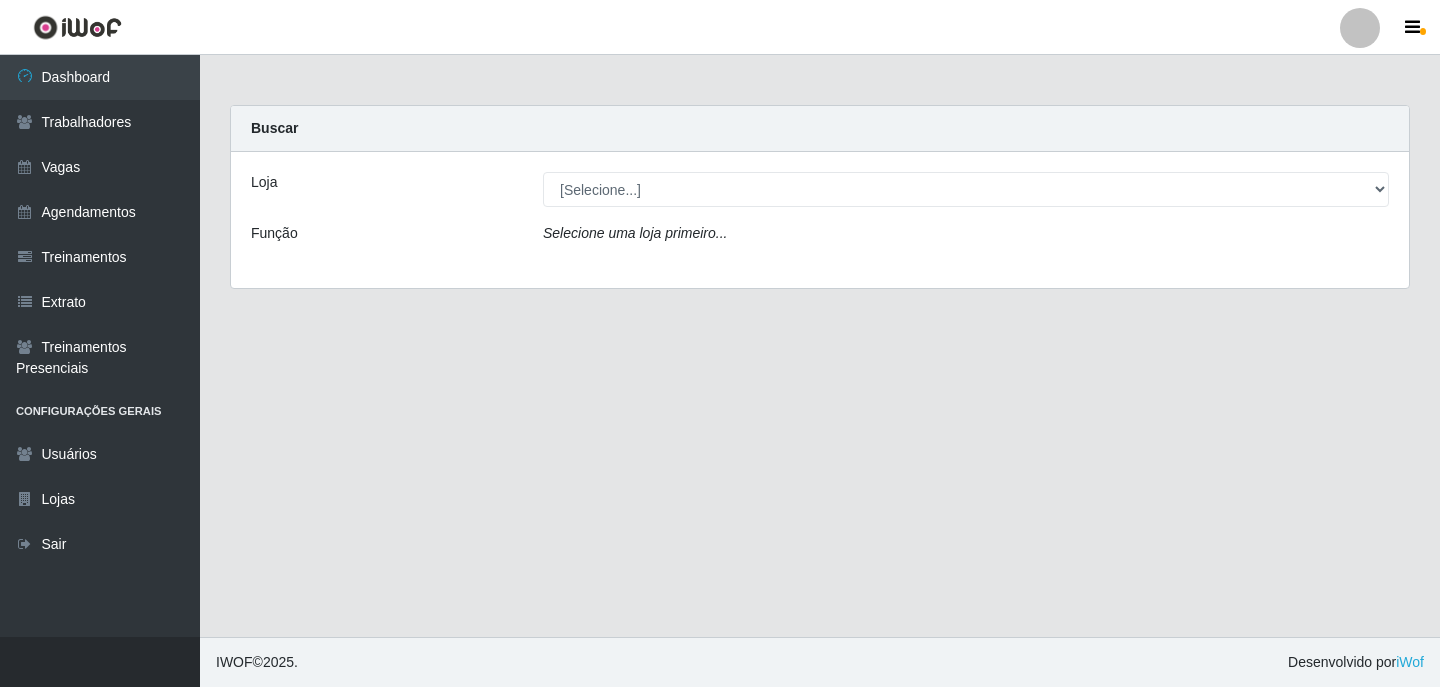 drag, startPoint x: 657, startPoint y: 207, endPoint x: 662, endPoint y: 197, distance: 11.18034 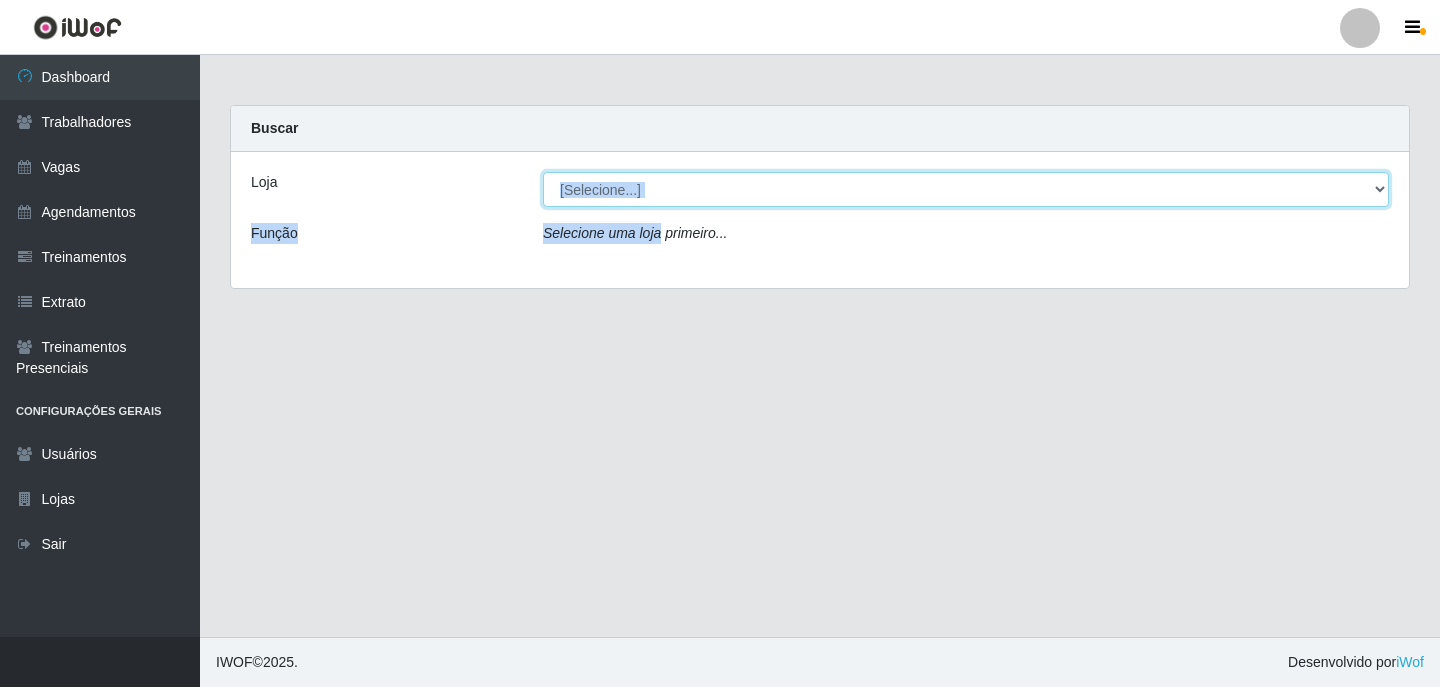 click on "[Selecione...] Leite Clan - [CITY]" at bounding box center (966, 189) 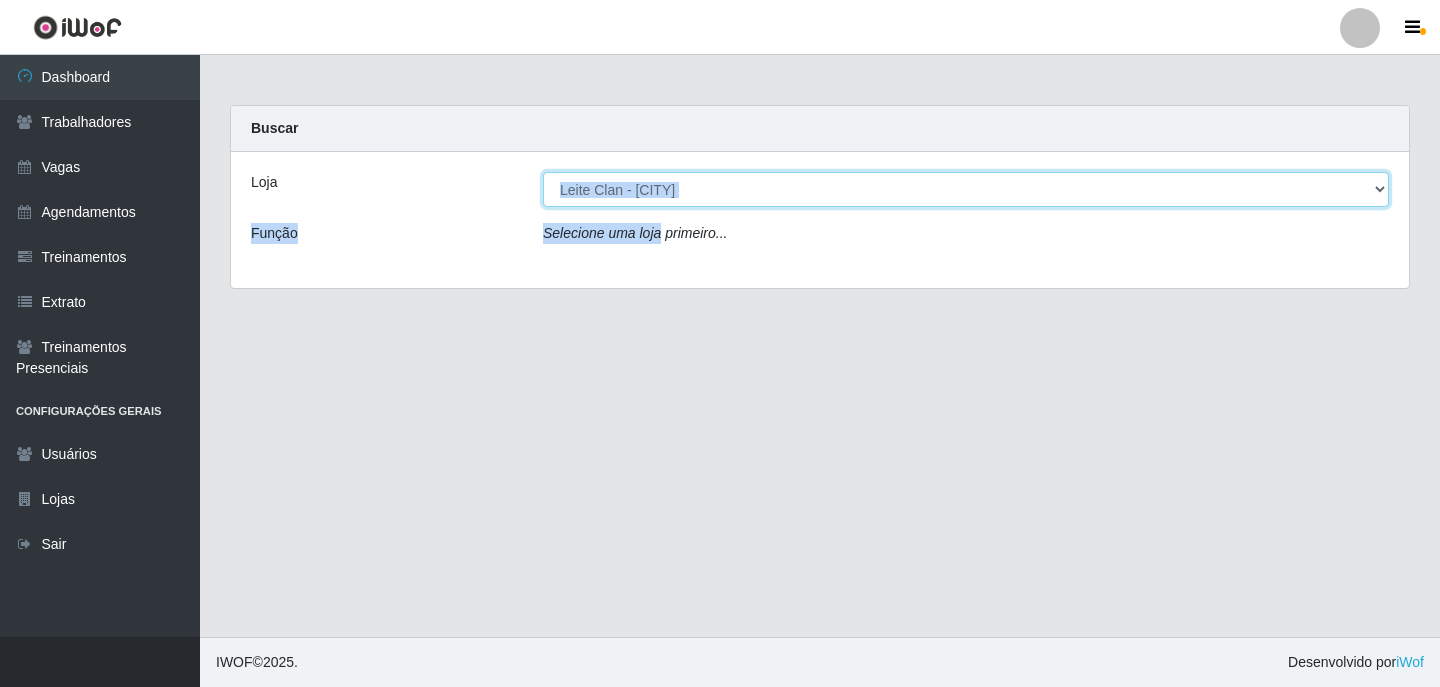 click on "[Selecione...] Leite Clan - [CITY]" at bounding box center (966, 189) 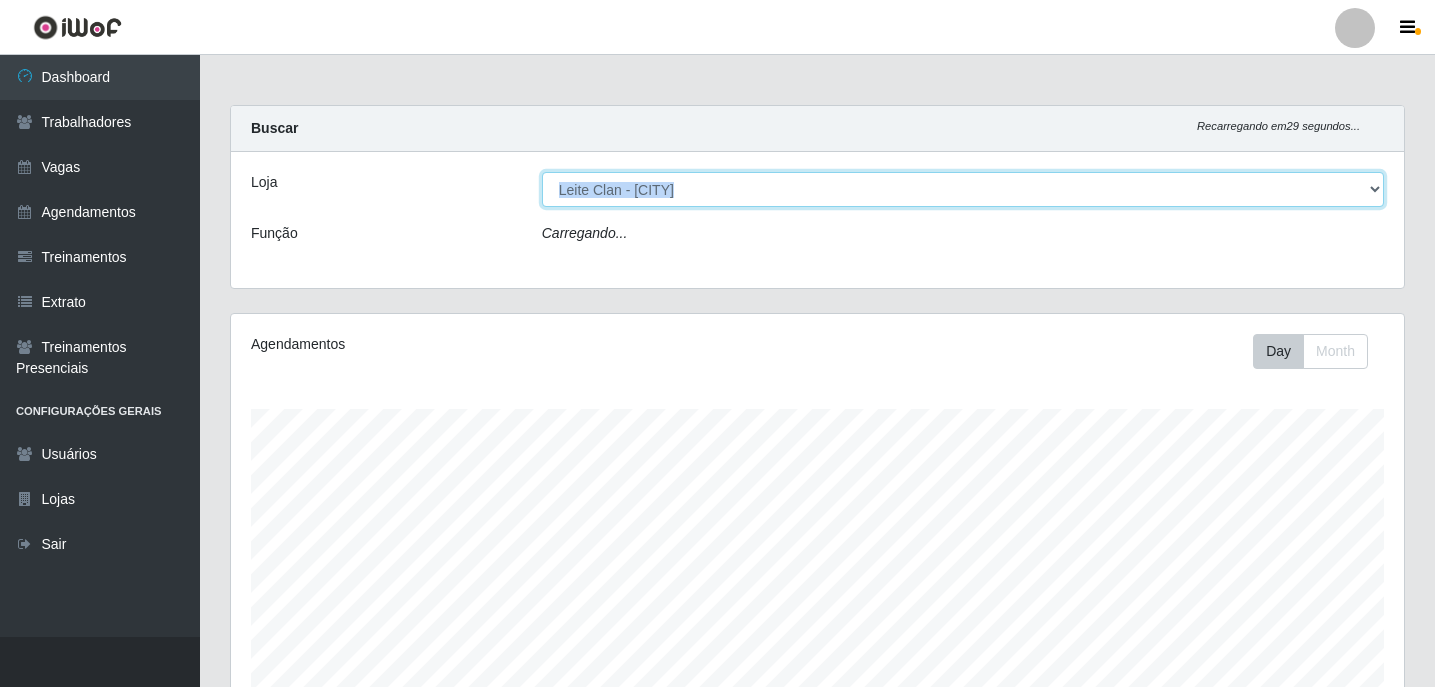 scroll, scrollTop: 999585, scrollLeft: 998827, axis: both 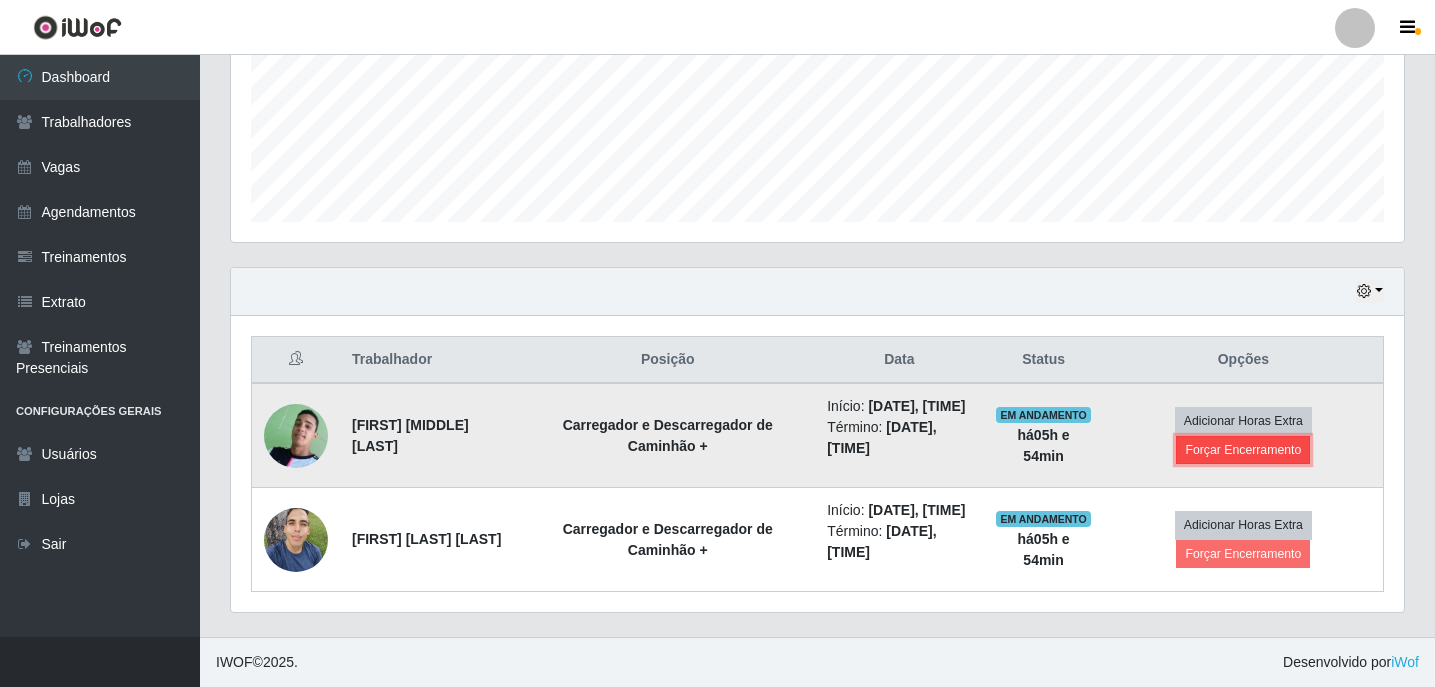 click on "Forçar Encerramento" at bounding box center [1243, 450] 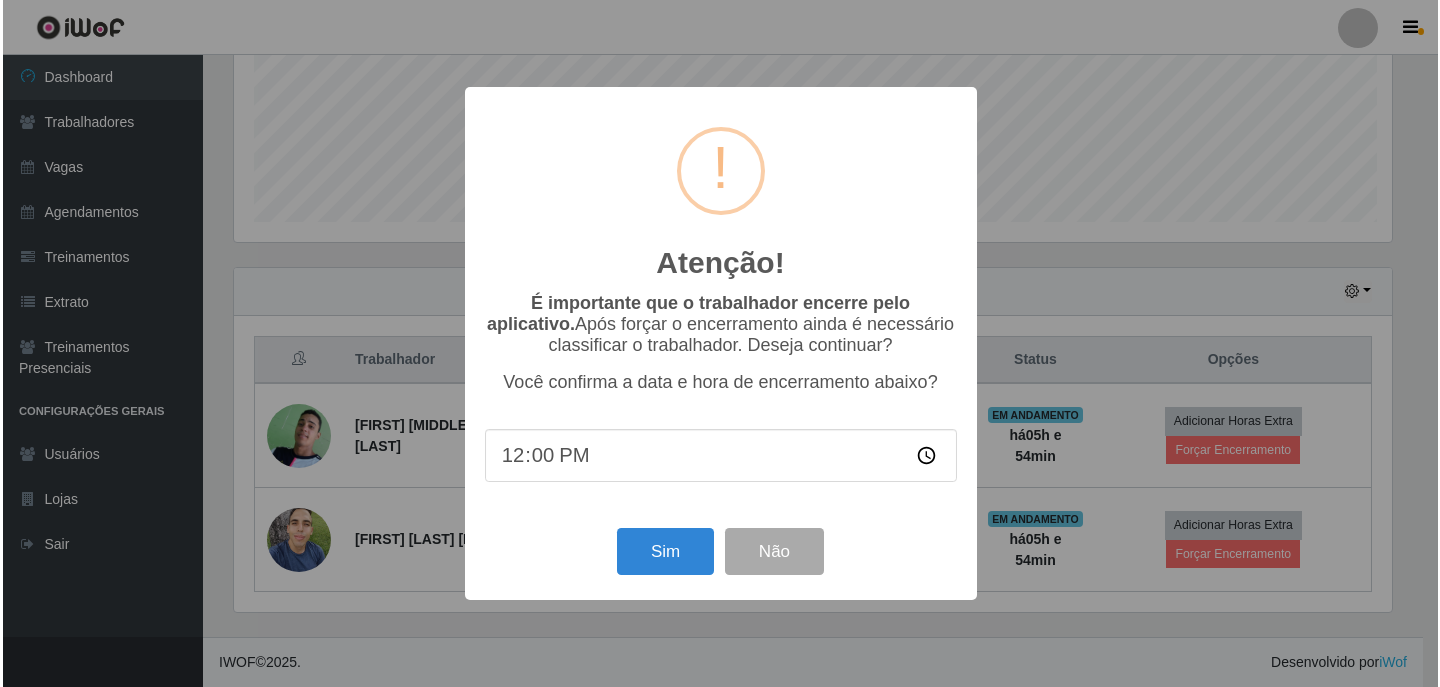 scroll, scrollTop: 999585, scrollLeft: 998837, axis: both 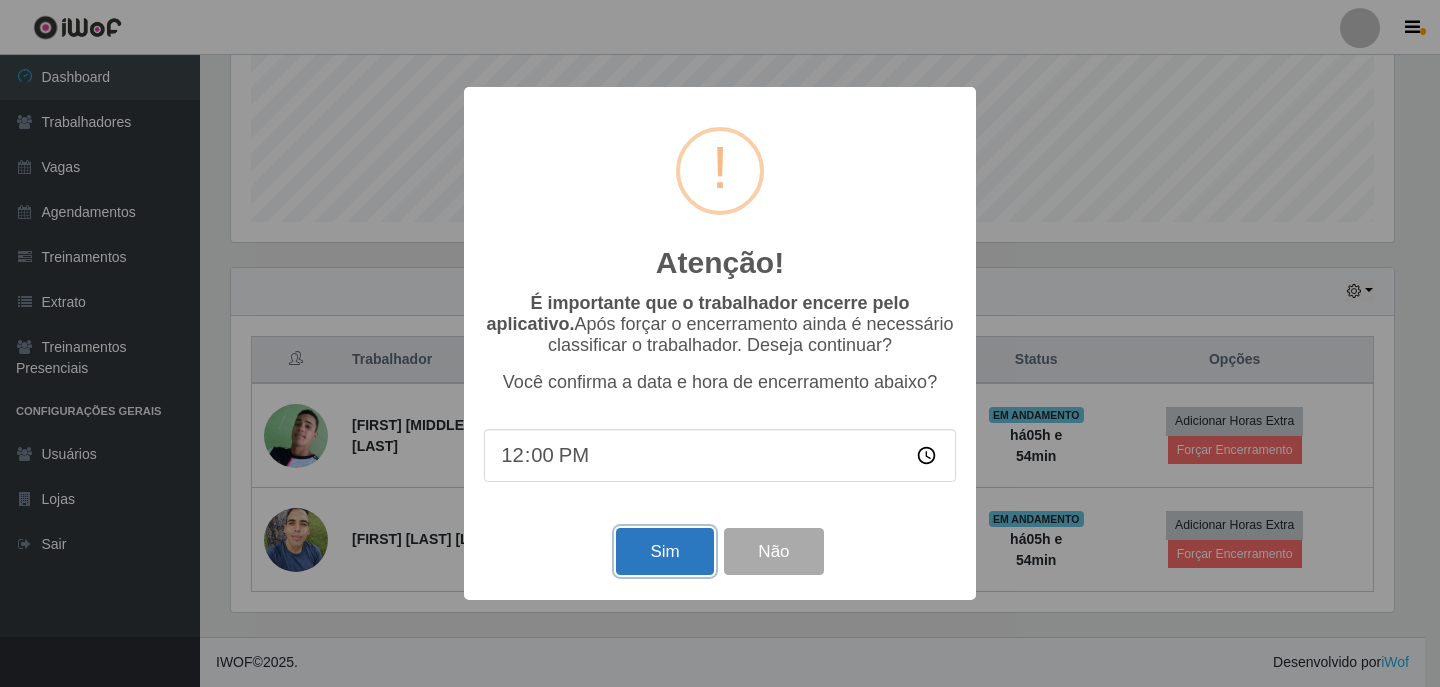 click on "Sim" at bounding box center (664, 551) 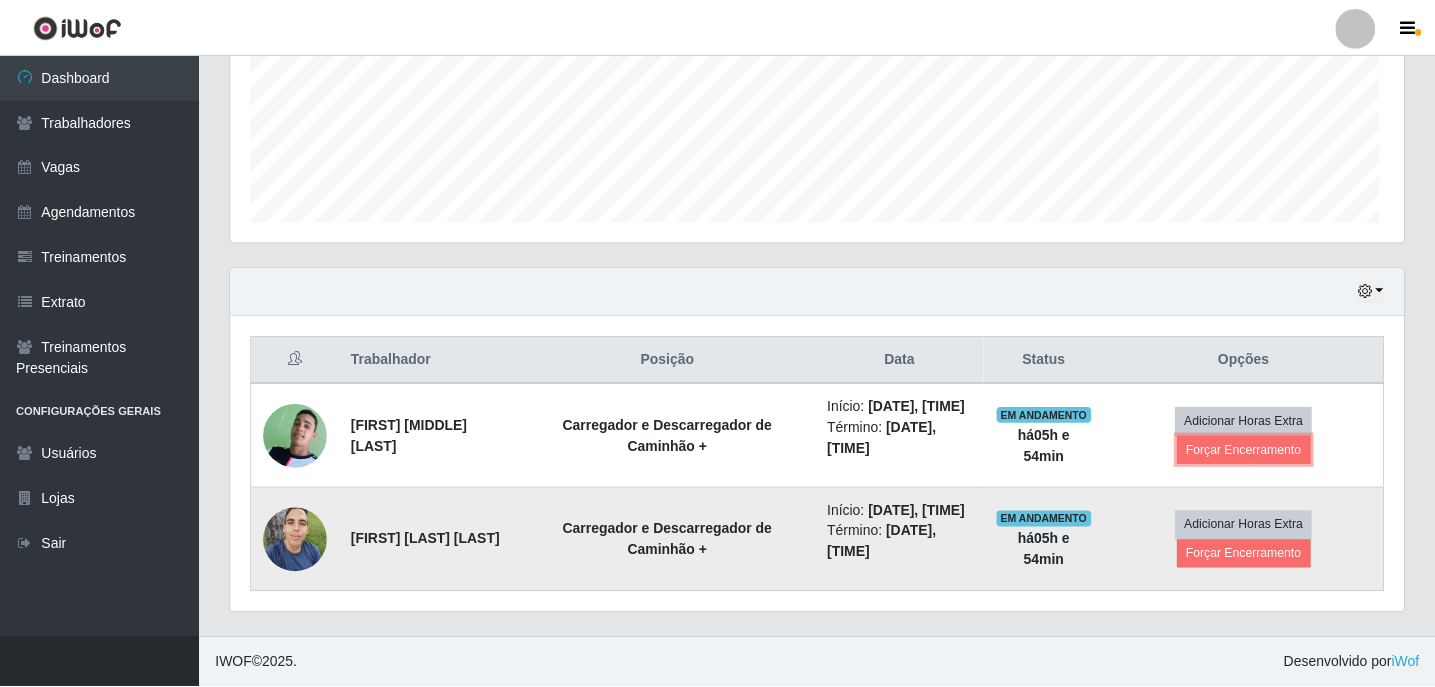 scroll, scrollTop: 999585, scrollLeft: 998827, axis: both 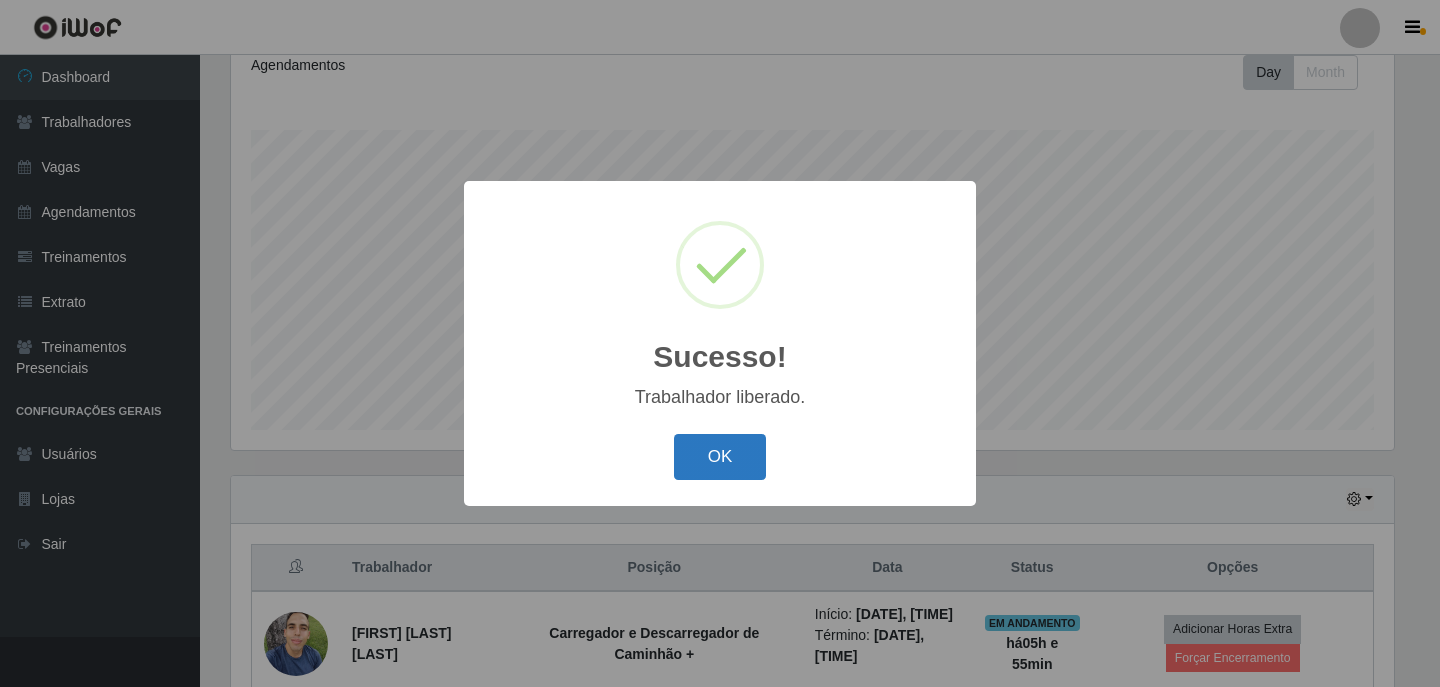 click on "OK" at bounding box center (720, 457) 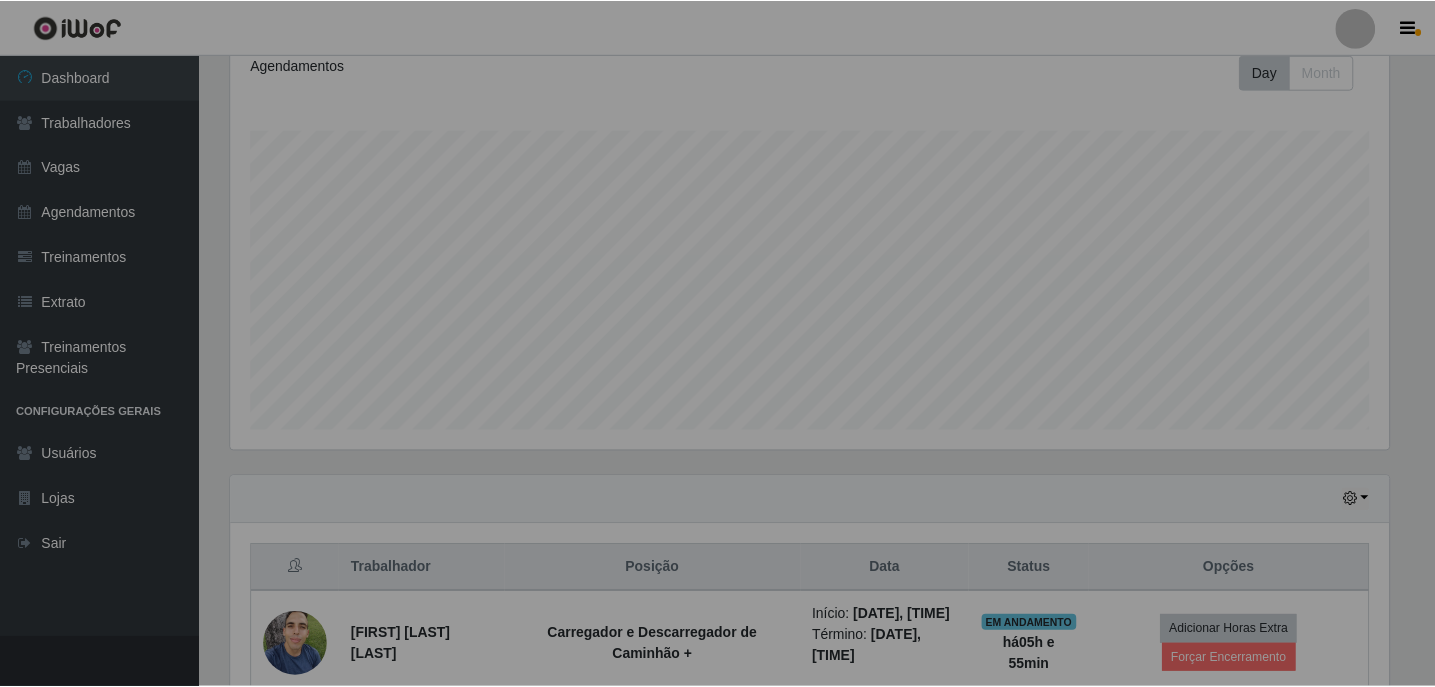 scroll, scrollTop: 999585, scrollLeft: 998827, axis: both 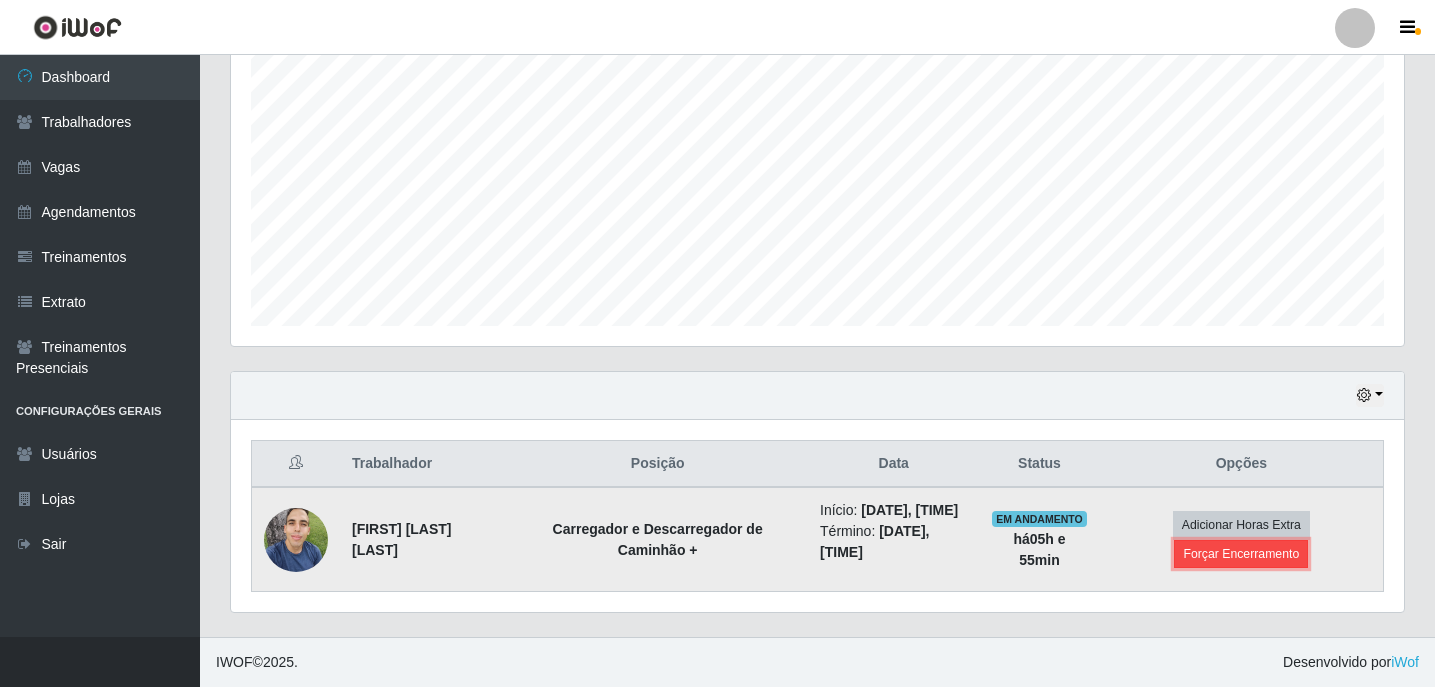 click on "Forçar Encerramento" at bounding box center [1241, 554] 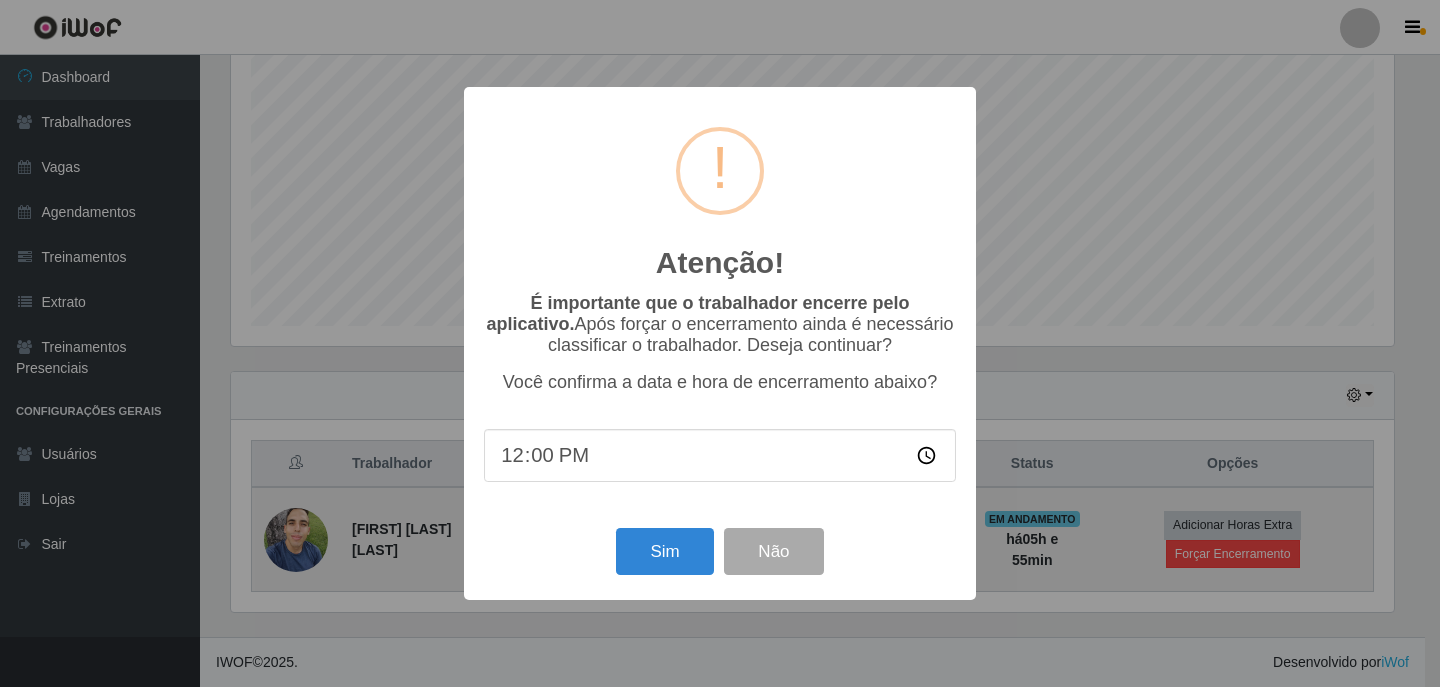 scroll, scrollTop: 999585, scrollLeft: 998837, axis: both 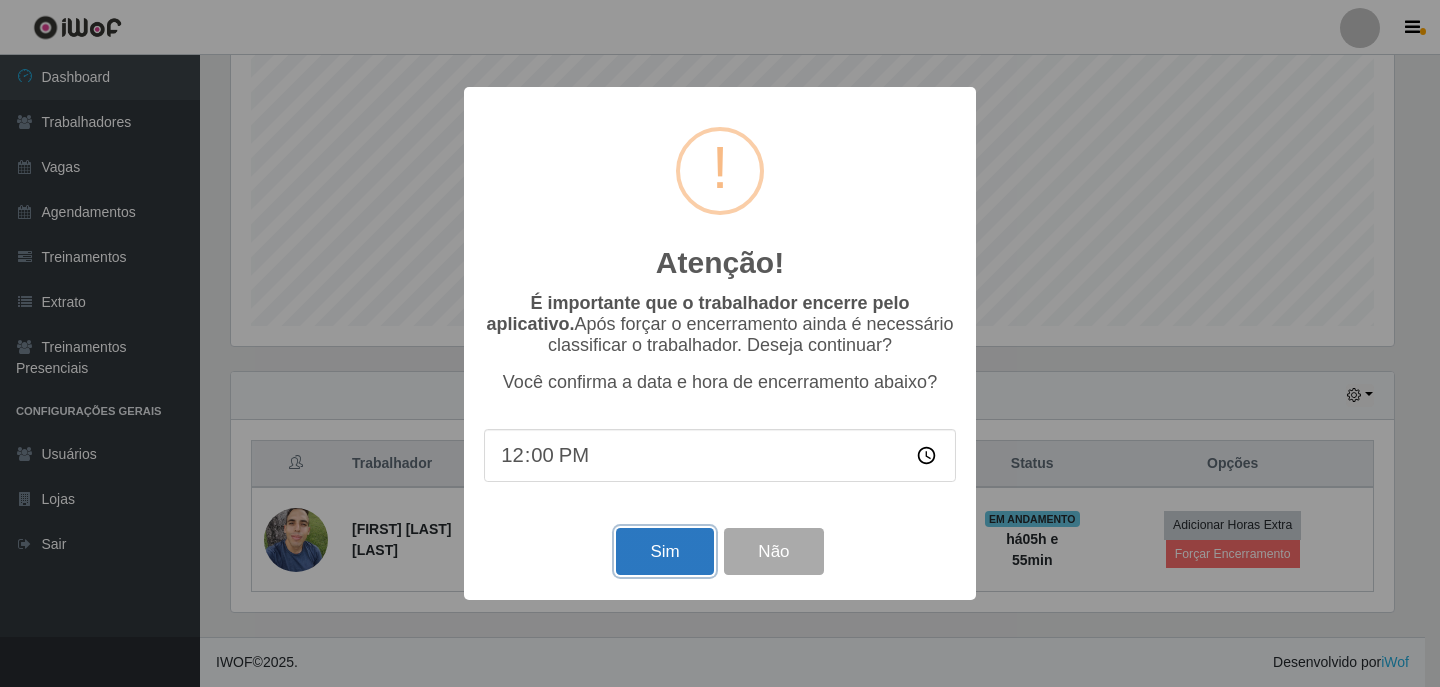 click on "Sim" at bounding box center (664, 551) 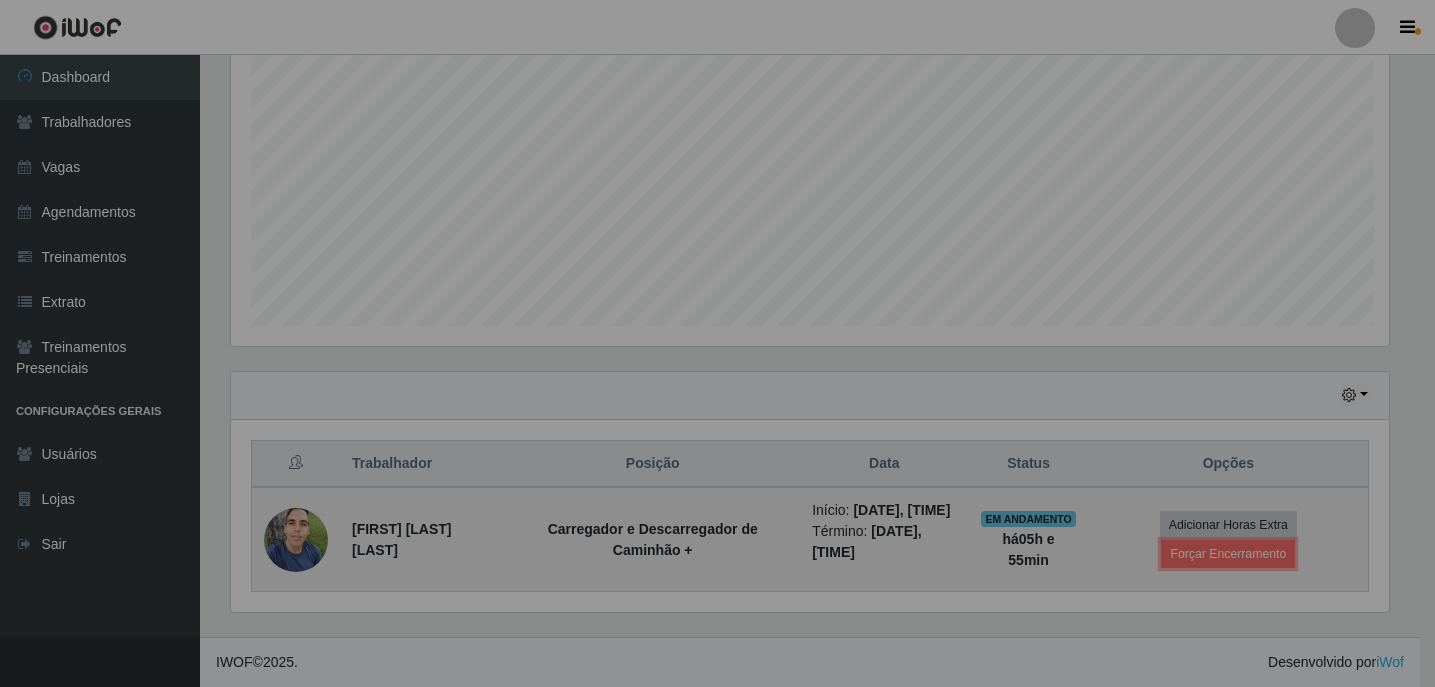 scroll, scrollTop: 999585, scrollLeft: 998827, axis: both 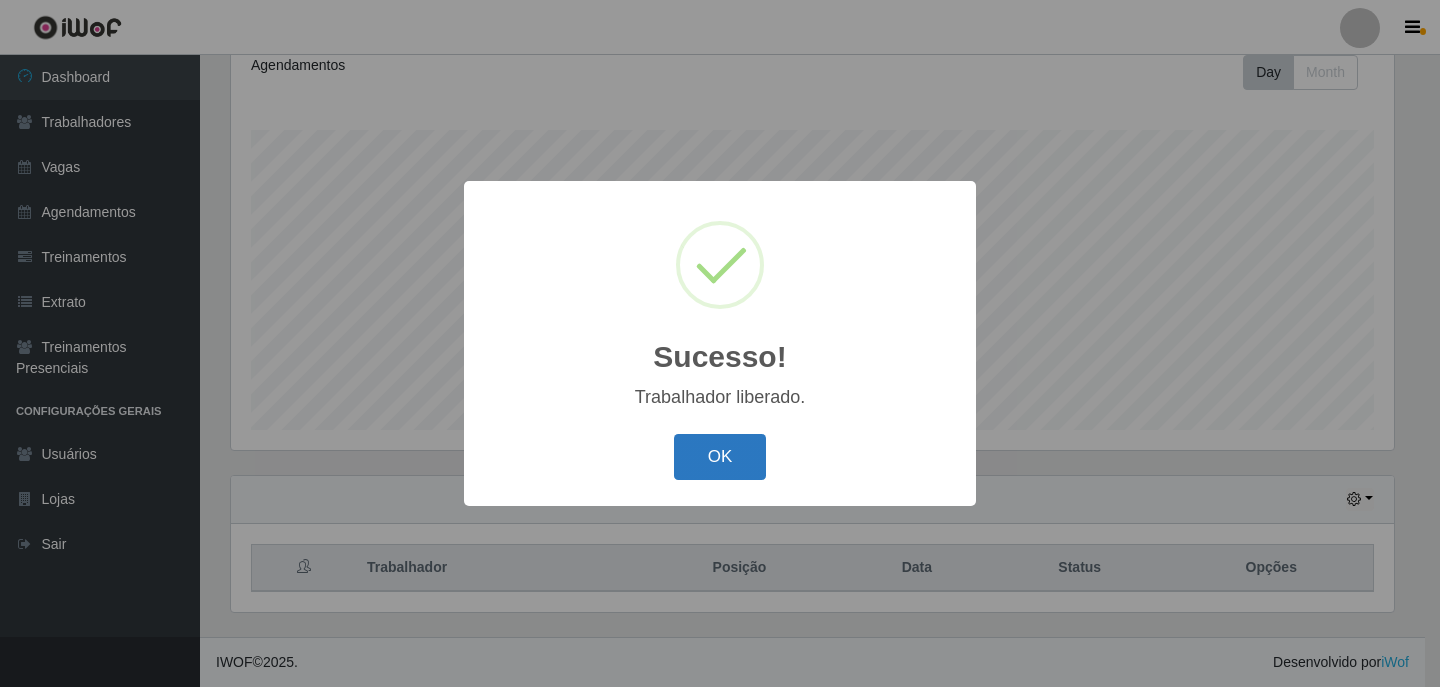 click on "OK" at bounding box center (720, 457) 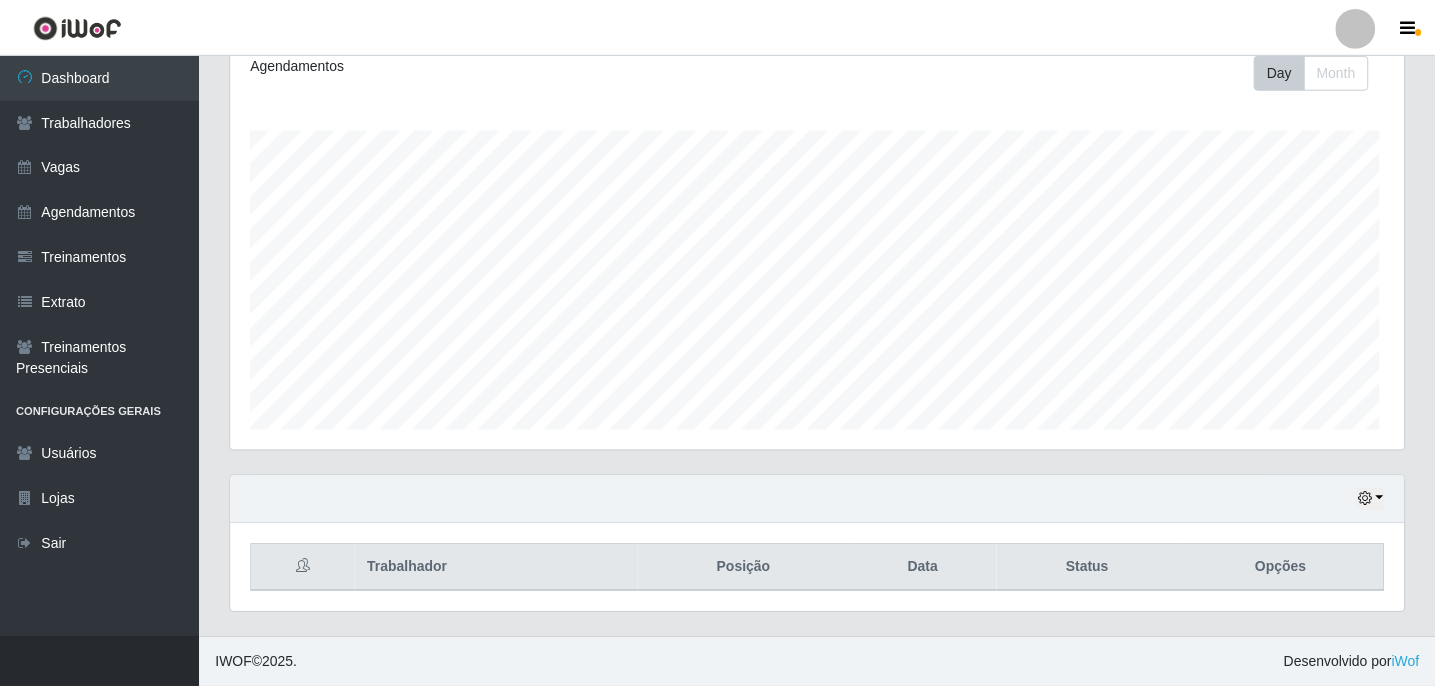 scroll, scrollTop: 999585, scrollLeft: 998827, axis: both 